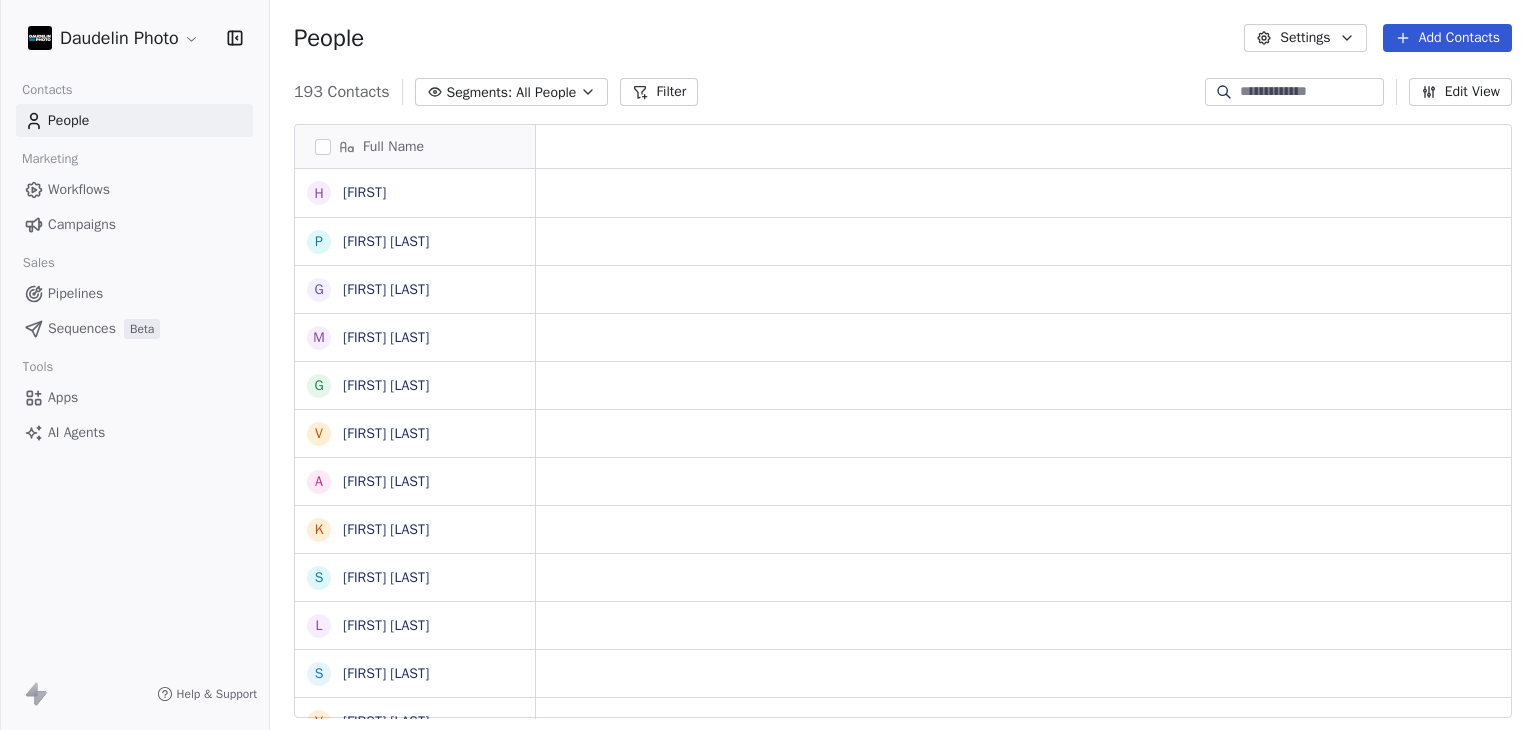 scroll, scrollTop: 0, scrollLeft: 0, axis: both 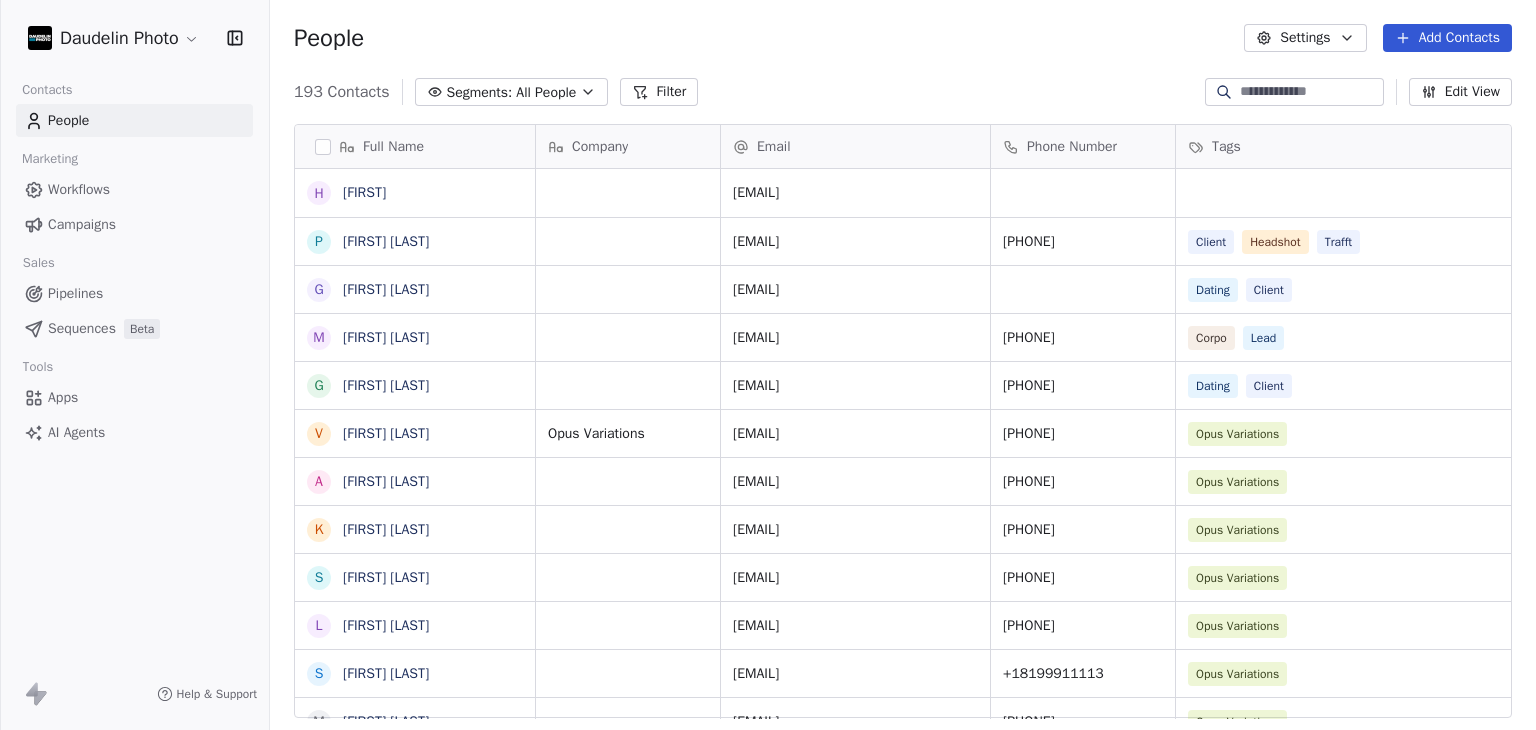 click at bounding box center (1310, 92) 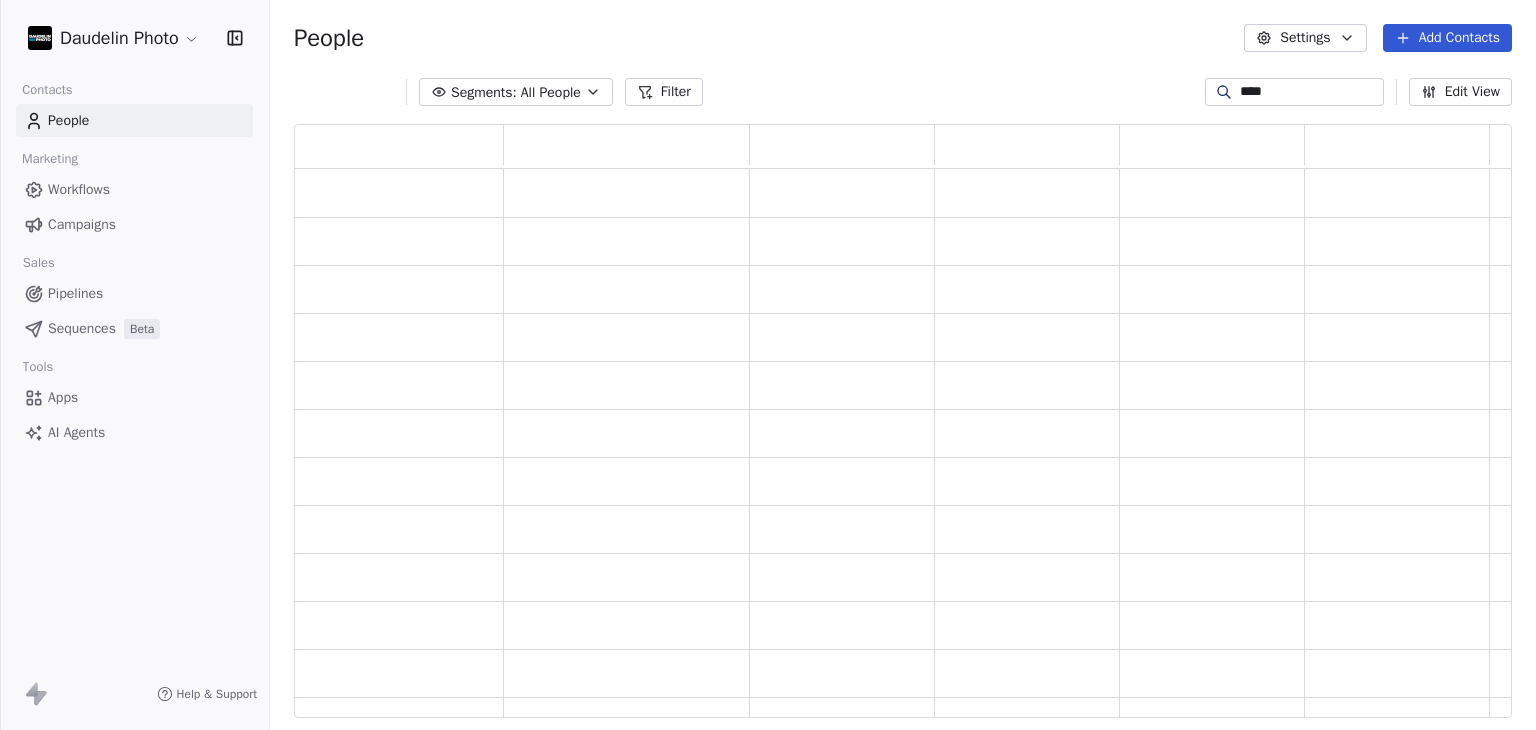 scroll, scrollTop: 16, scrollLeft: 16, axis: both 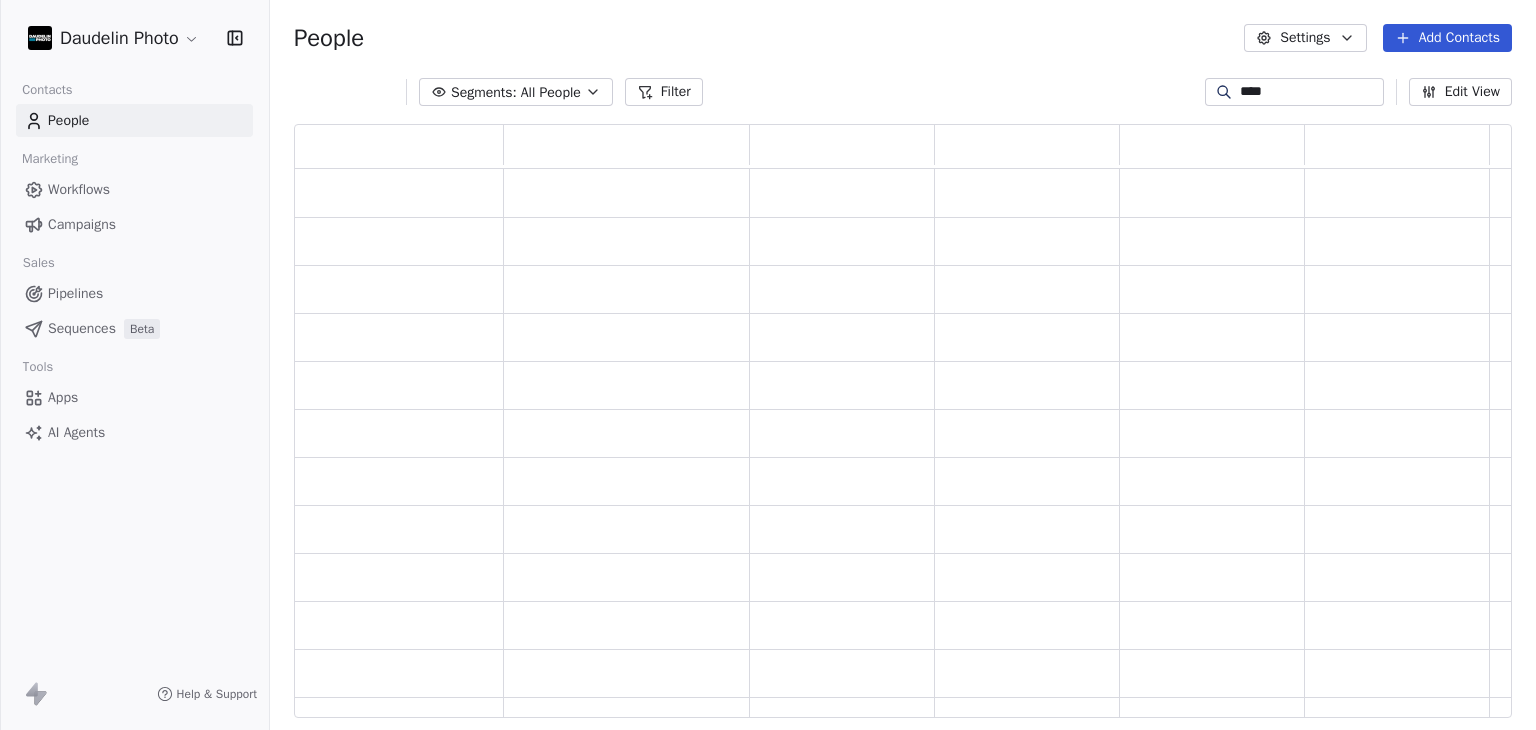 type on "****" 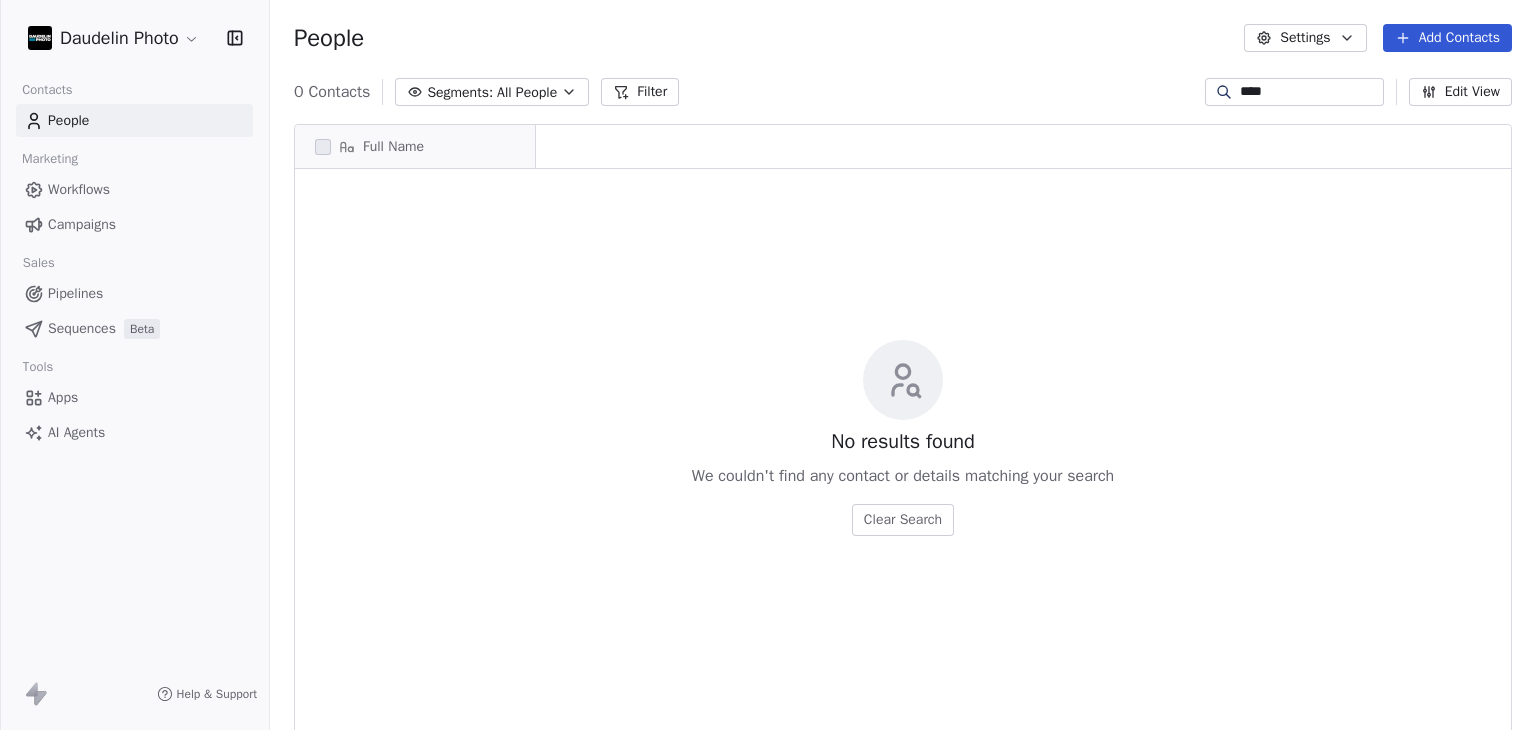 scroll, scrollTop: 16, scrollLeft: 16, axis: both 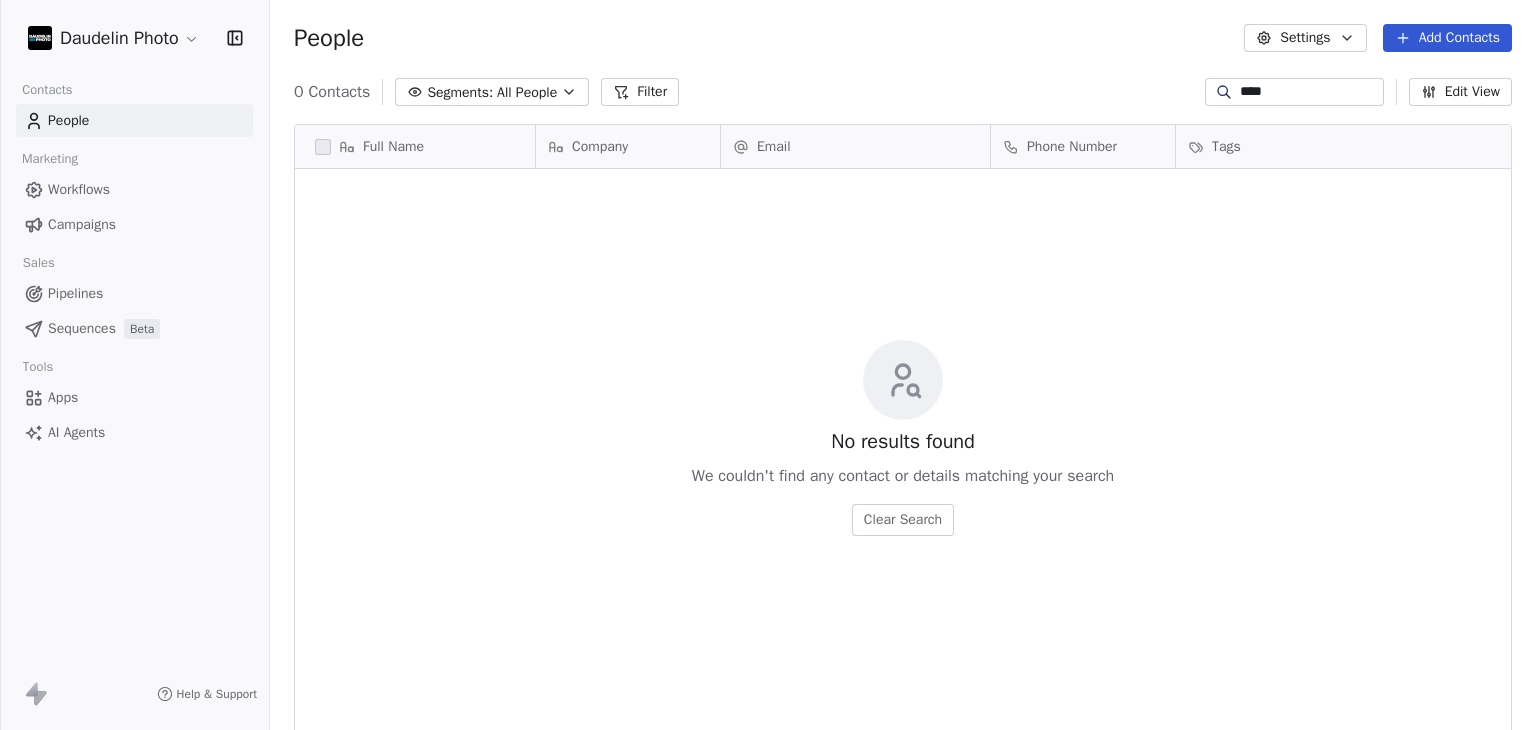 drag, startPoint x: 1288, startPoint y: 91, endPoint x: 1156, endPoint y: 82, distance: 132.30646 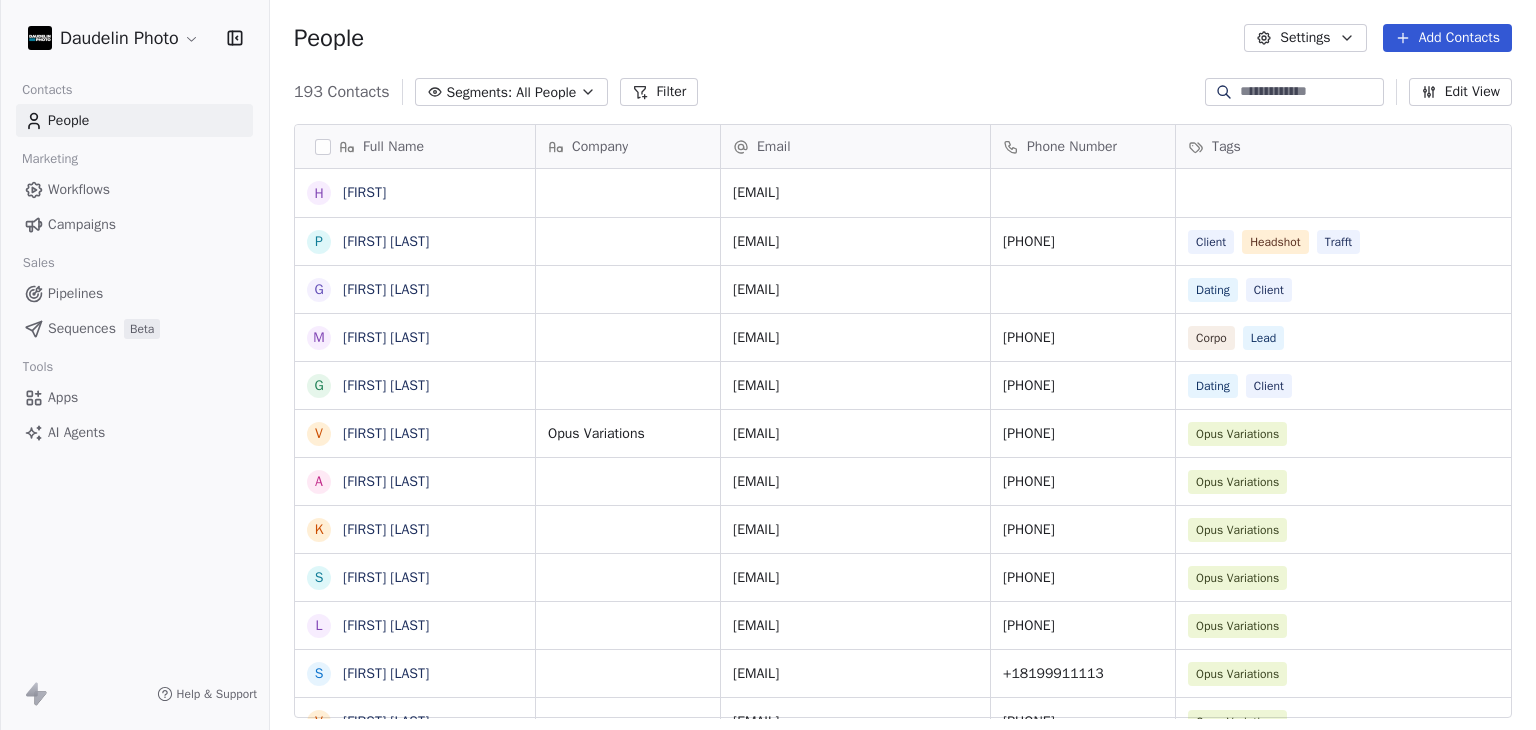 click on "Daudelin Photo Contacts People Marketing Workflows Campaigns Sales Pipelines Sequences Beta Tools Apps AI Agents Help & Support People Settings Add Contacts 193 Contacts Segments: All People Filter Edit View Tag Add to Sequence Export Full Name h [FIRST] P [FIRST] [LAST] G [FIRST] [LAST] M [FIRST] [LAST] G [FIRST] [LAST] V [FIRST] [LAST] A [FIRST] [LAST] K [FIRST] [LAST] S [FIRST] [LAST] L [FIRST] [LAST] S [FIRST] [LAST] V [FIRST] [LAST] M [FIRST] [LAST] K [FIRST] [LAST] K [FIRST] [LAST] L [FIRST] [LAST] M [FIRST] [LAST] E [FIRST] [LAST] M [FIRST] [LAST] M [FIRST] [LAST] N [FIRST] [LAST] K [FIRST] [LAST] J [FIRST] [LAST] È [FIRST] [LAST] M [FIRST] [LAST] L [FIRST] [LAST] C [FIRST] [LAST] A [FIRST] [LAST] V [FIRST] [LAST] V [FIRST] [LAST] V [FIRST] [LAST] Company Email Phone Number Tags Contacted by Website Country [EMAIL] [EMAIL] [PHONE] Client Headshot Trafft [EMAIL] Dating Lead" at bounding box center (768, 365) 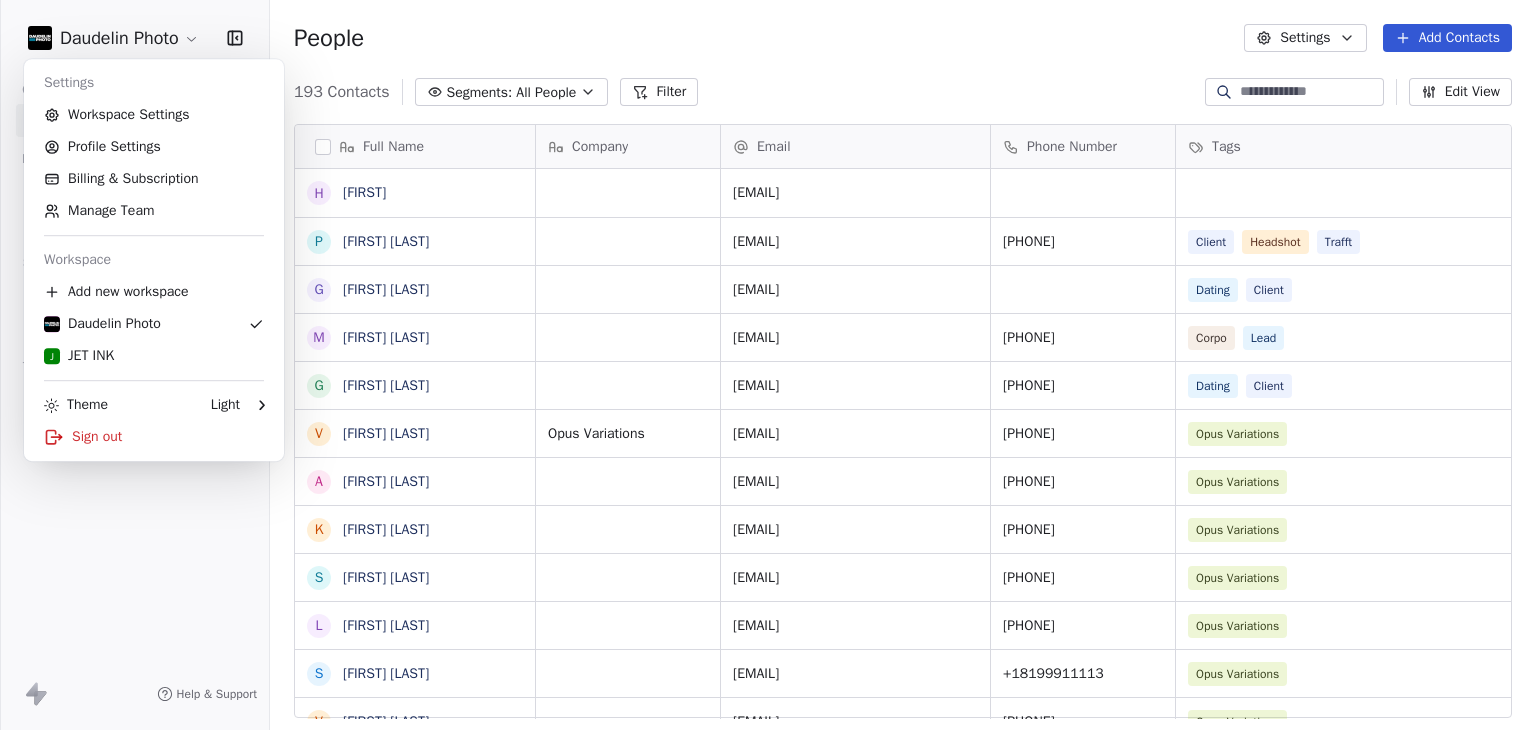 click on "Daudelin Photo Contacts People Marketing Workflows Campaigns Sales Pipelines Sequences Beta Tools Apps AI Agents Help & Support People Settings Add Contacts 193 Contacts Segments: All People Filter Edit View Tag Add to Sequence Export Full Name h [FIRST] P [FIRST] [LAST] G [FIRST] [LAST] M [FIRST] [LAST] G [FIRST] [LAST] V [FIRST] [LAST] A [FIRST] [LAST] K [FIRST] [LAST] S [FIRST] [LAST] L [FIRST] [LAST] S [FIRST] [LAST] V [FIRST] [LAST] M [FIRST] [LAST] K [FIRST] [LAST] K [FIRST] [LAST] L [FIRST] [LAST] M [FIRST] [LAST] E [FIRST] [LAST] M [FIRST] [LAST] M [FIRST] [LAST] N [FIRST] [LAST] K [FIRST] [LAST] J [FIRST] [LAST] È [FIRST] [LAST] M [FIRST] [LAST] L [FIRST] [LAST] C [FIRST] [LAST] A [FIRST] [LAST] V [FIRST] [LAST] V [FIRST] [LAST] V [FIRST] [LAST] Company Email Phone Number Tags Contacted by Website Country [EMAIL] [EMAIL] [PHONE] Client Headshot Trafft [EMAIL] Dating Lead" at bounding box center [768, 365] 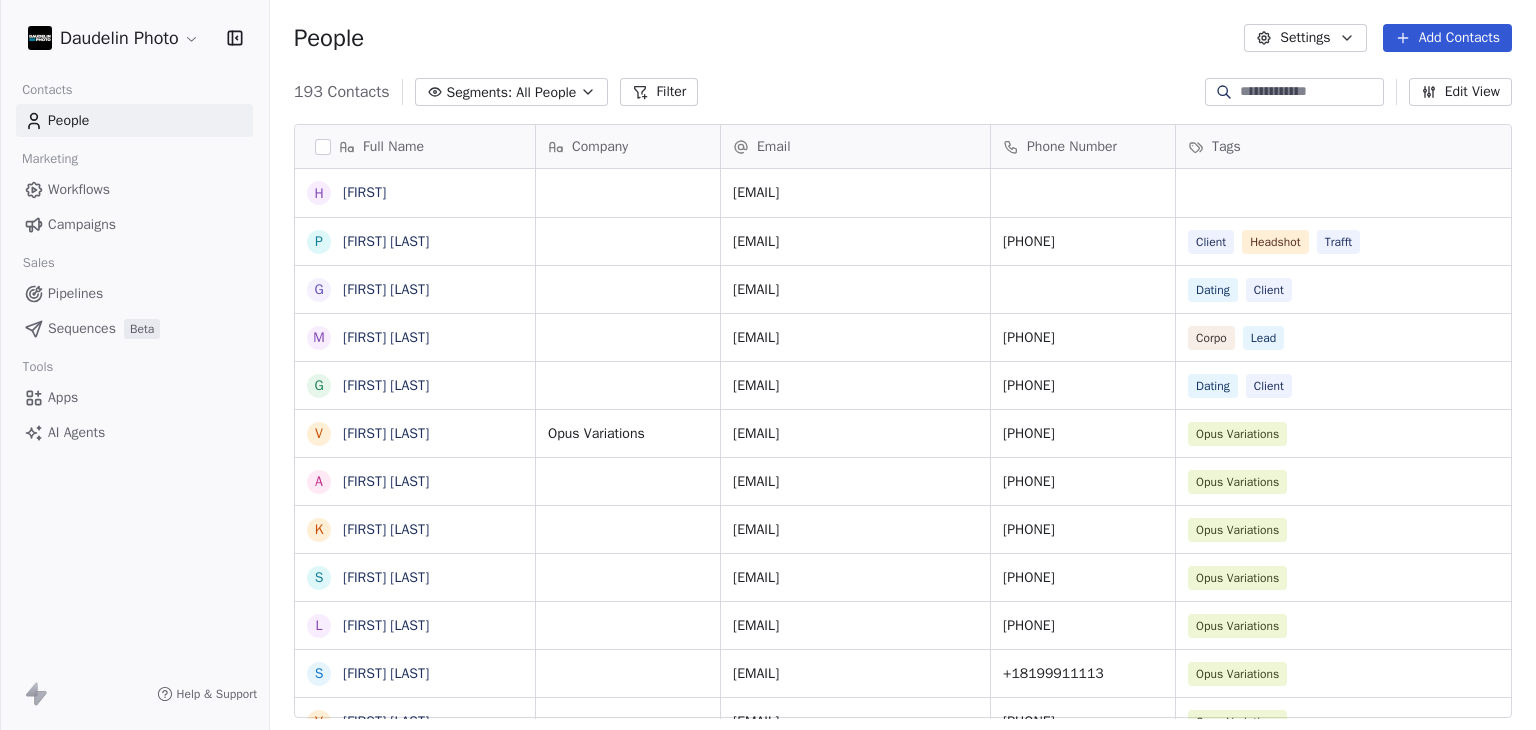 click at bounding box center [1310, 92] 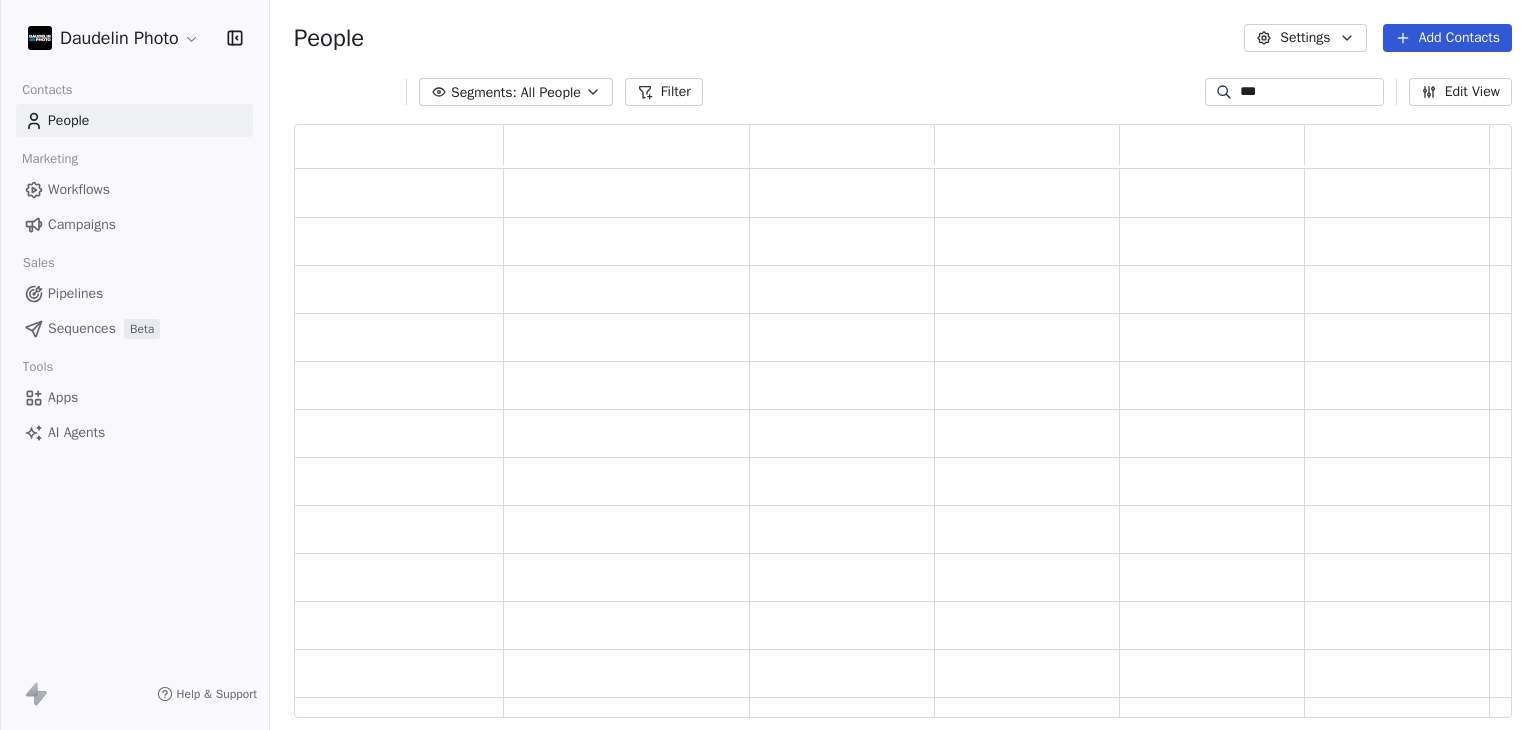 scroll, scrollTop: 16, scrollLeft: 16, axis: both 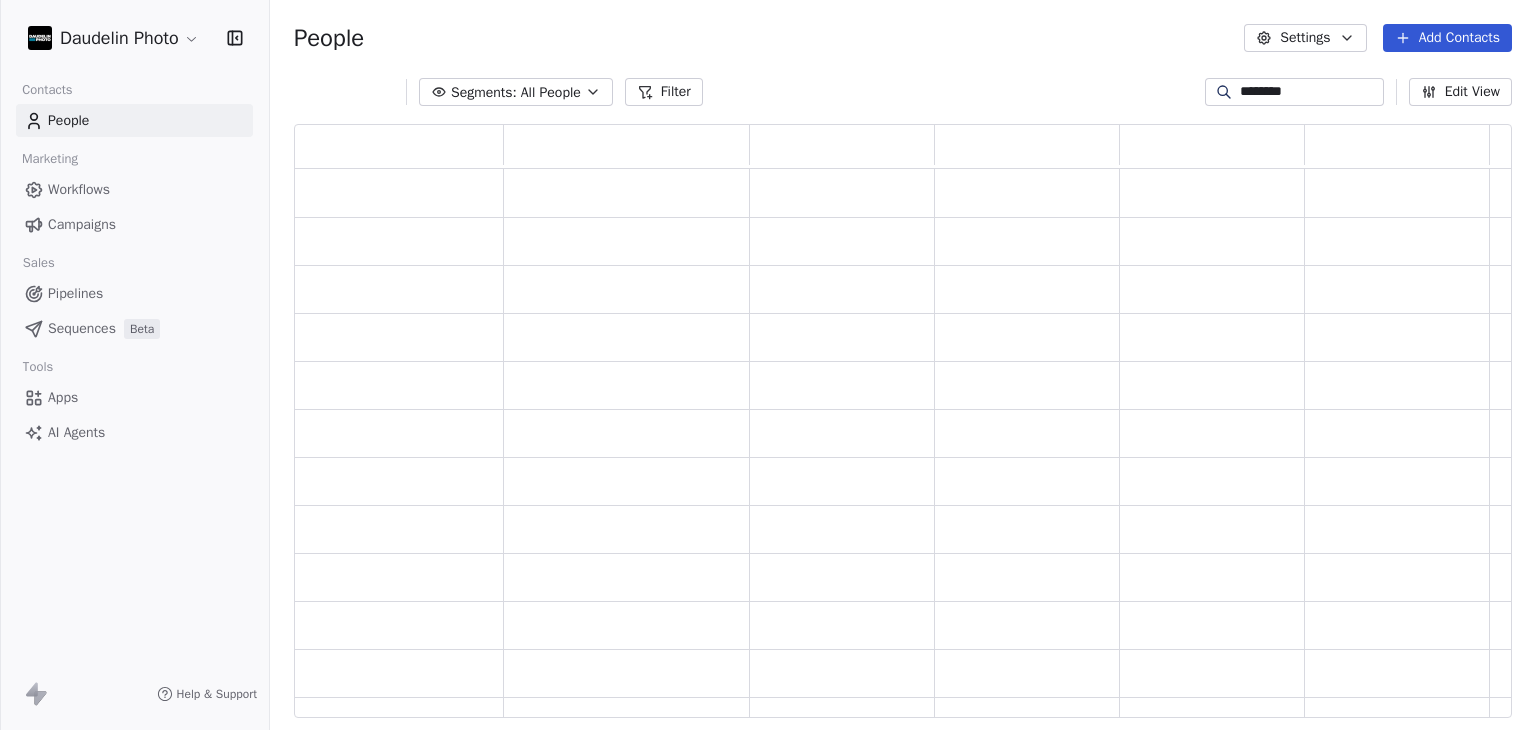 type on "********" 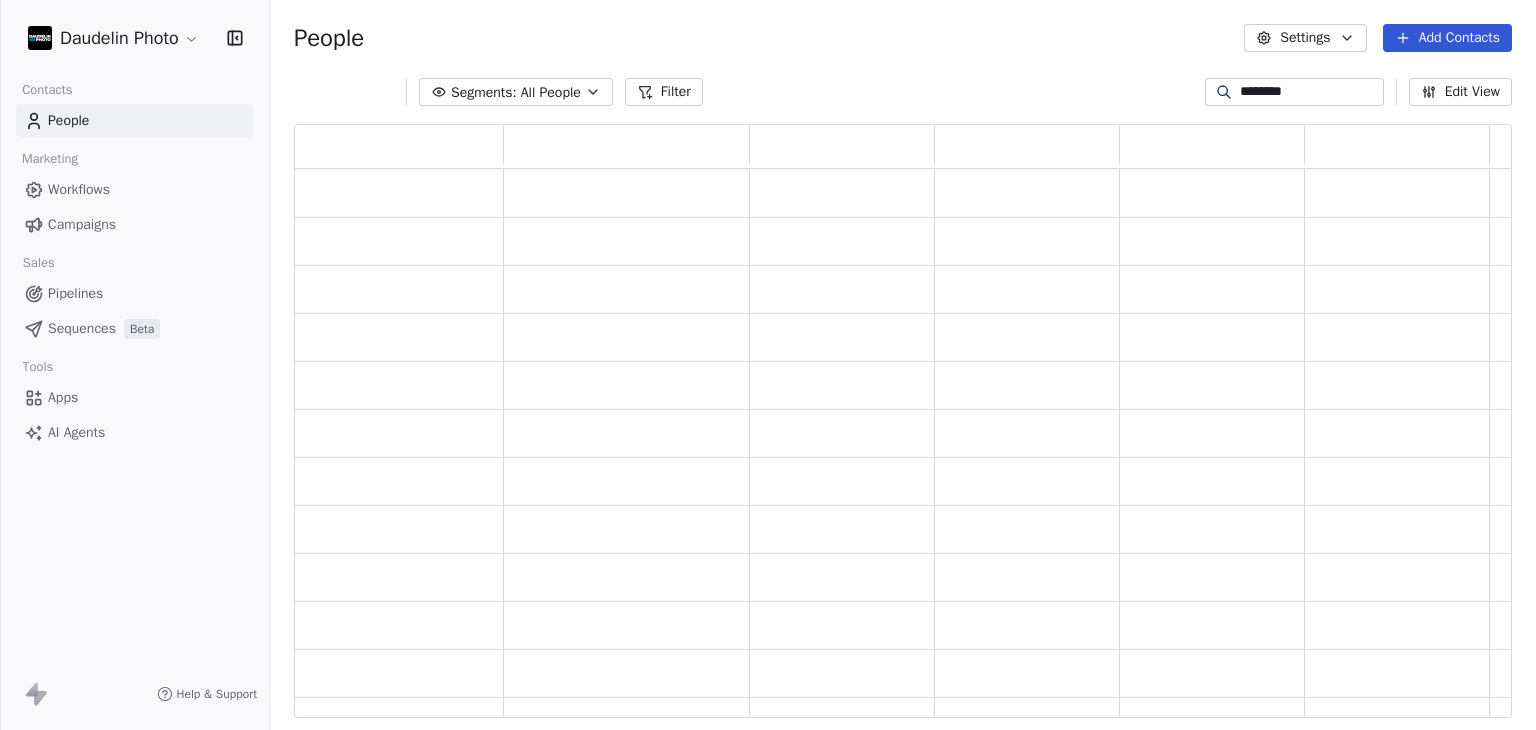 scroll, scrollTop: 16, scrollLeft: 16, axis: both 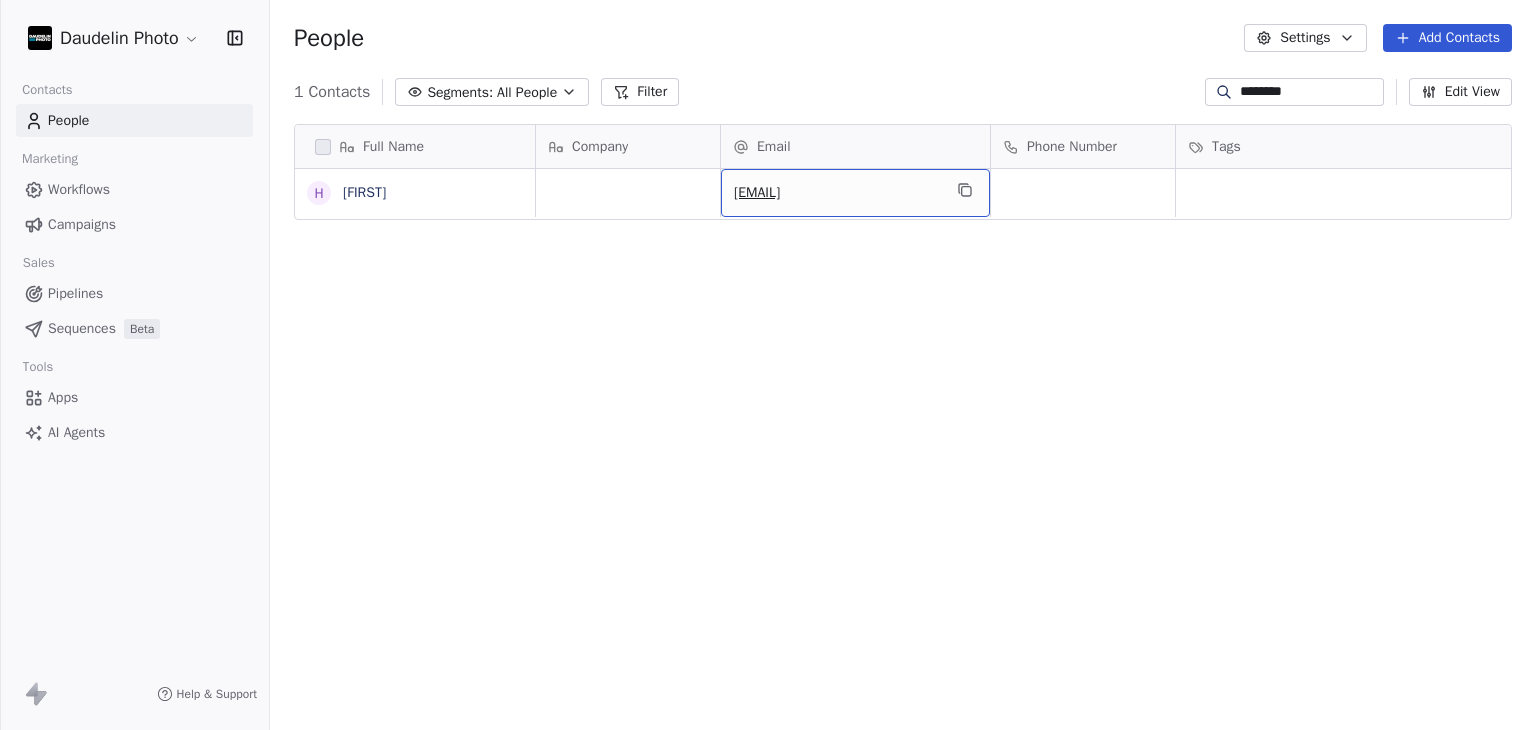 click on "[EMAIL]" at bounding box center [837, 193] 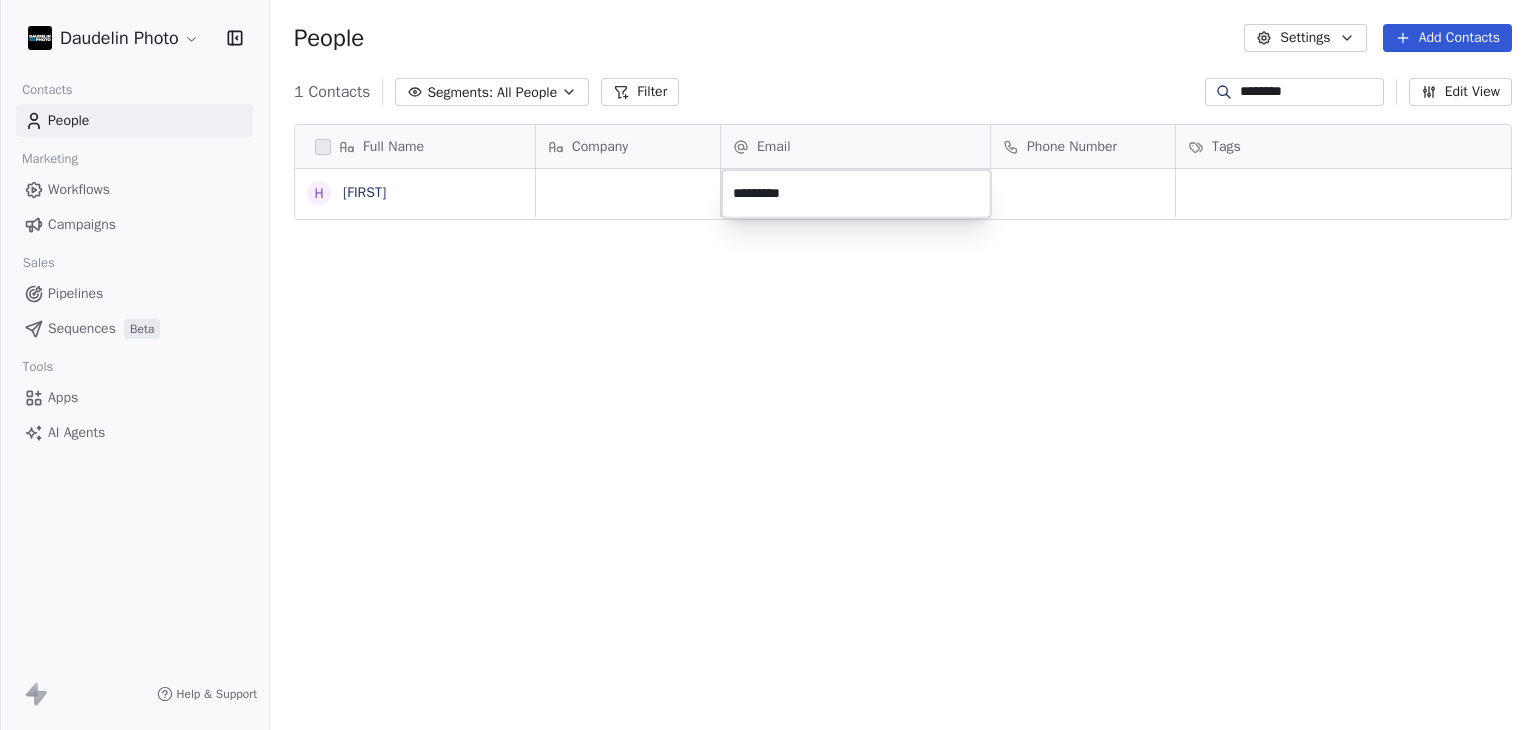 type on "********" 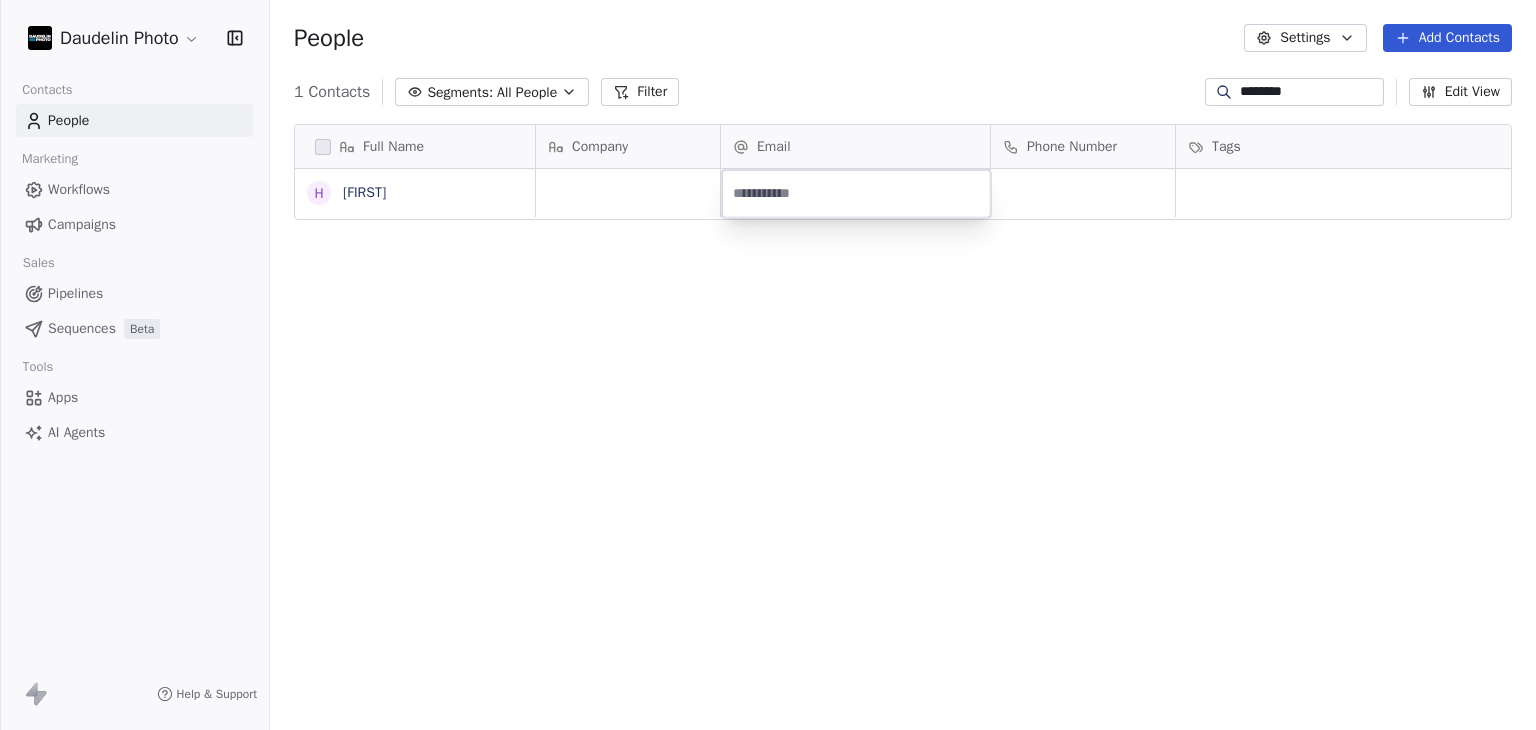 type 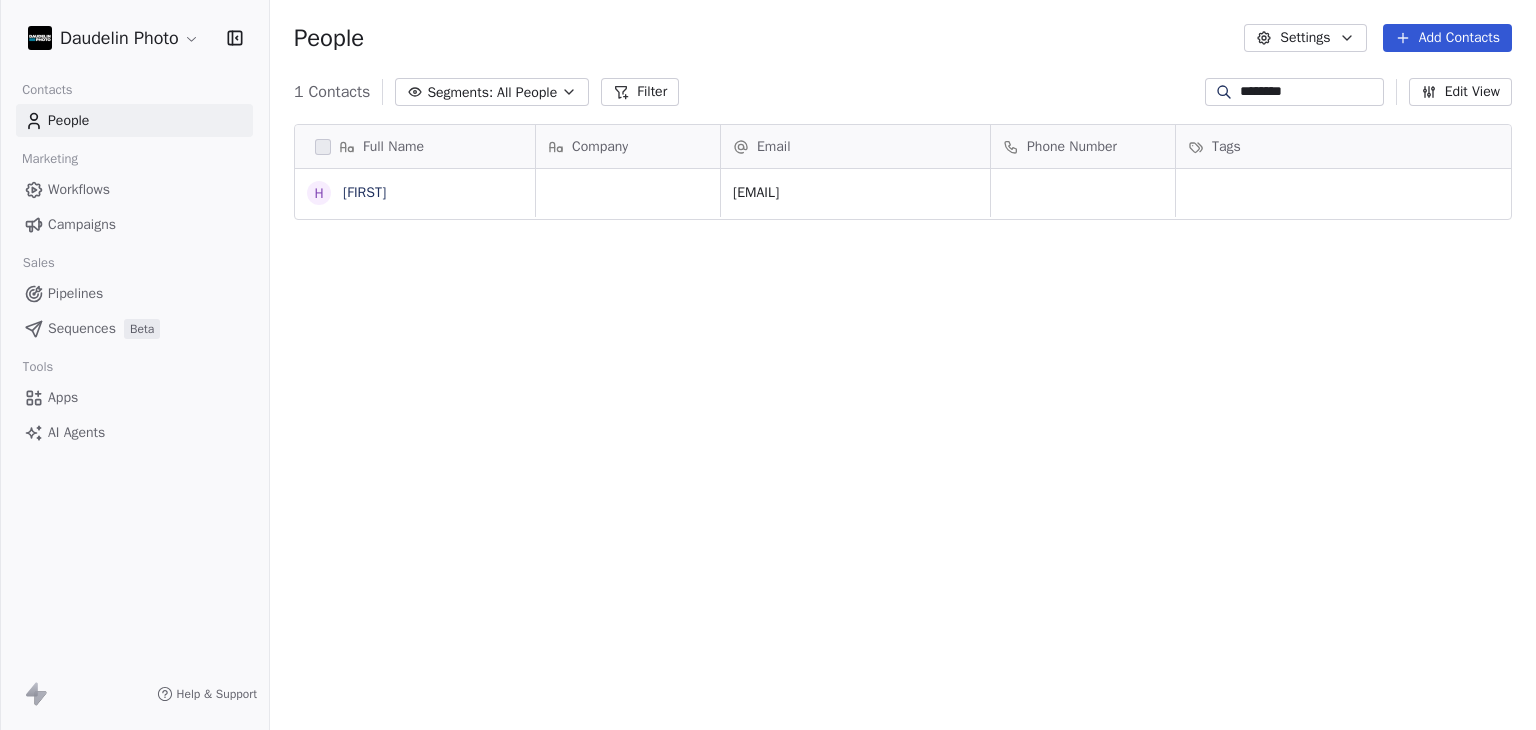 click on "Daudelin Photo Contacts People Marketing Workflows Campaigns Sales Pipelines Sequences Beta Tools Apps AI Agents Help & Support People Settings Add Contacts 1 Contacts Segments: All People Filter ******** Edit View Tag Add to Sequence Export Full Name h [FIRST] Company Email Phone Number Tags Contacted by Website Country [EMAIL]
To pick up a draggable item, press the space bar.
While dragging, use the arrow keys to move the item.
Press space again to drop the item in its new position, or press escape to cancel." at bounding box center [768, 365] 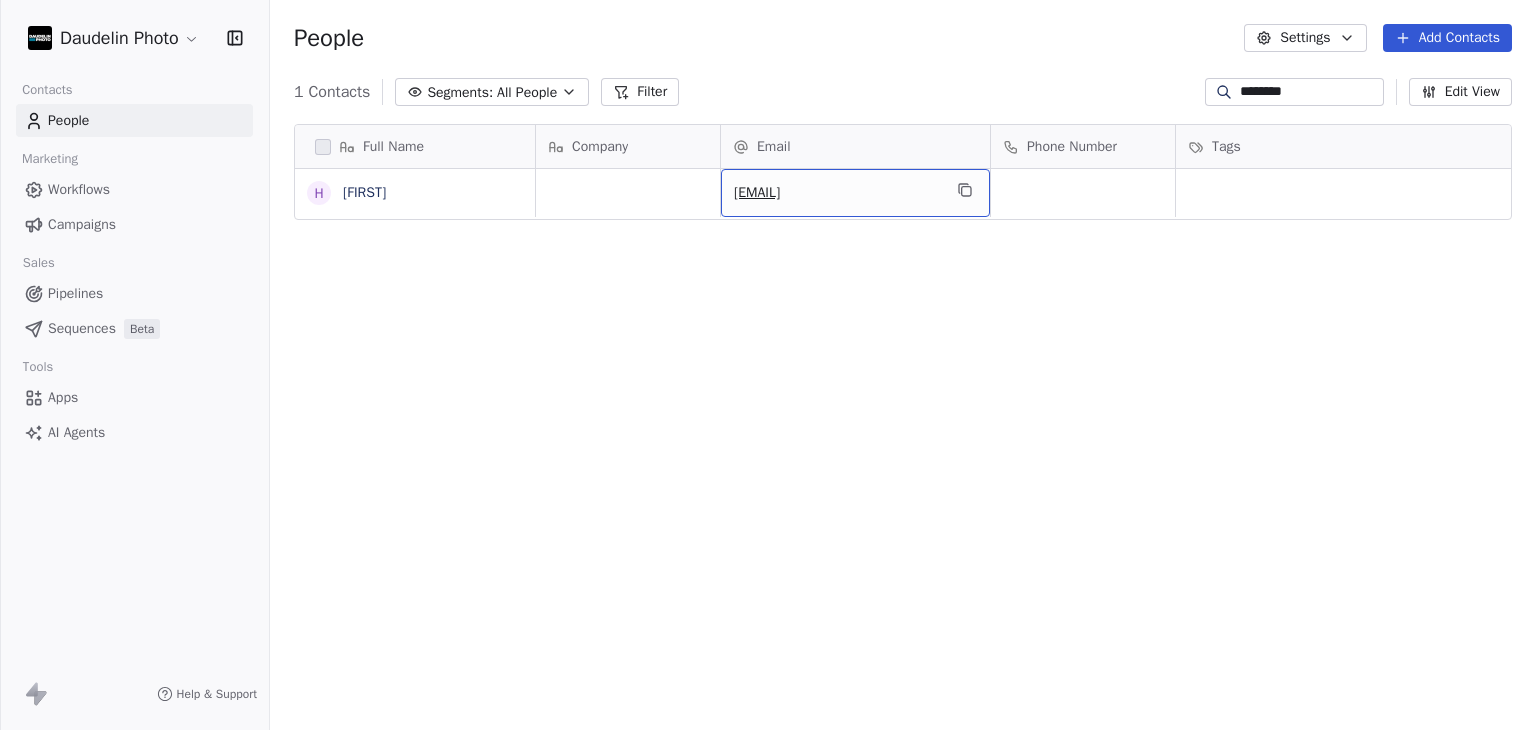 click on "[EMAIL]" at bounding box center (837, 193) 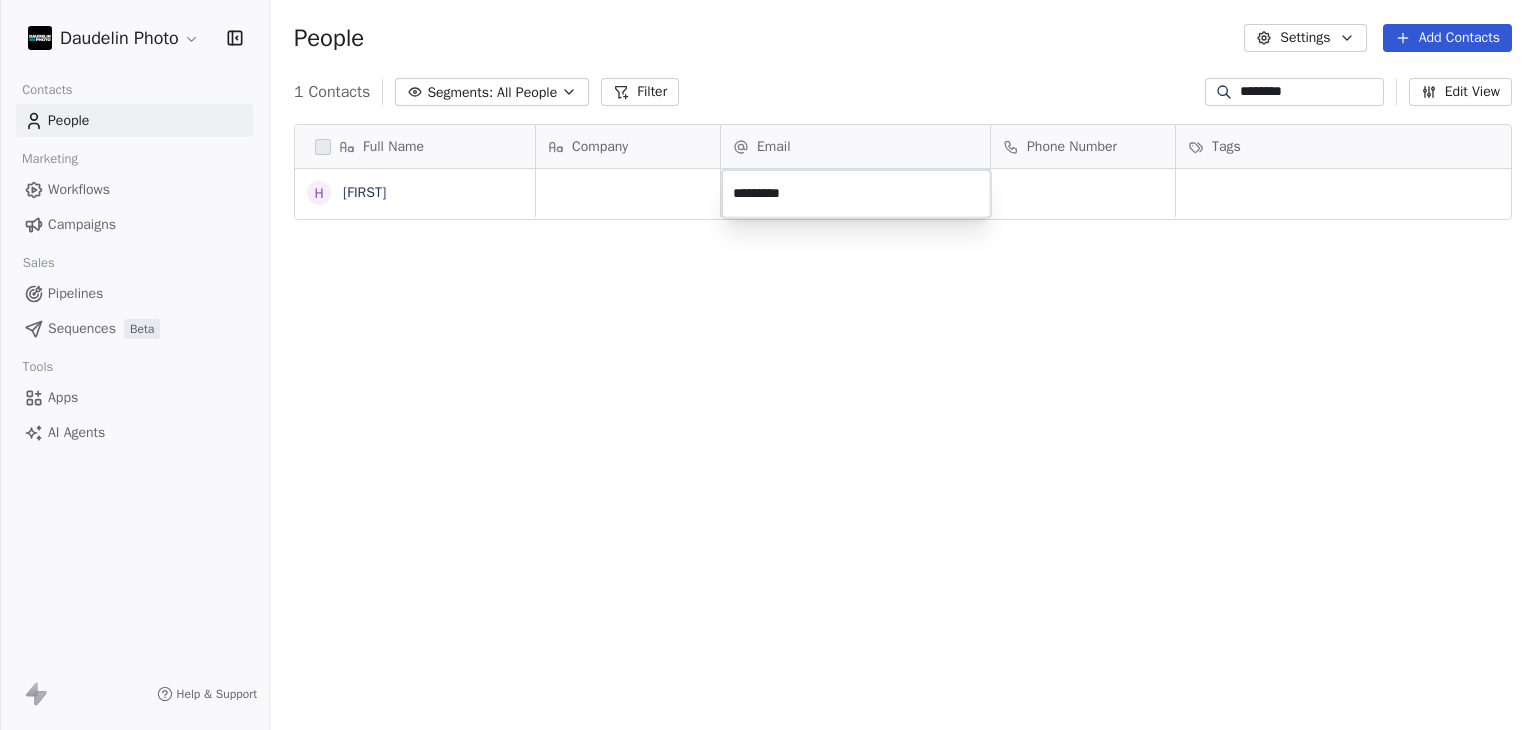 type on "********" 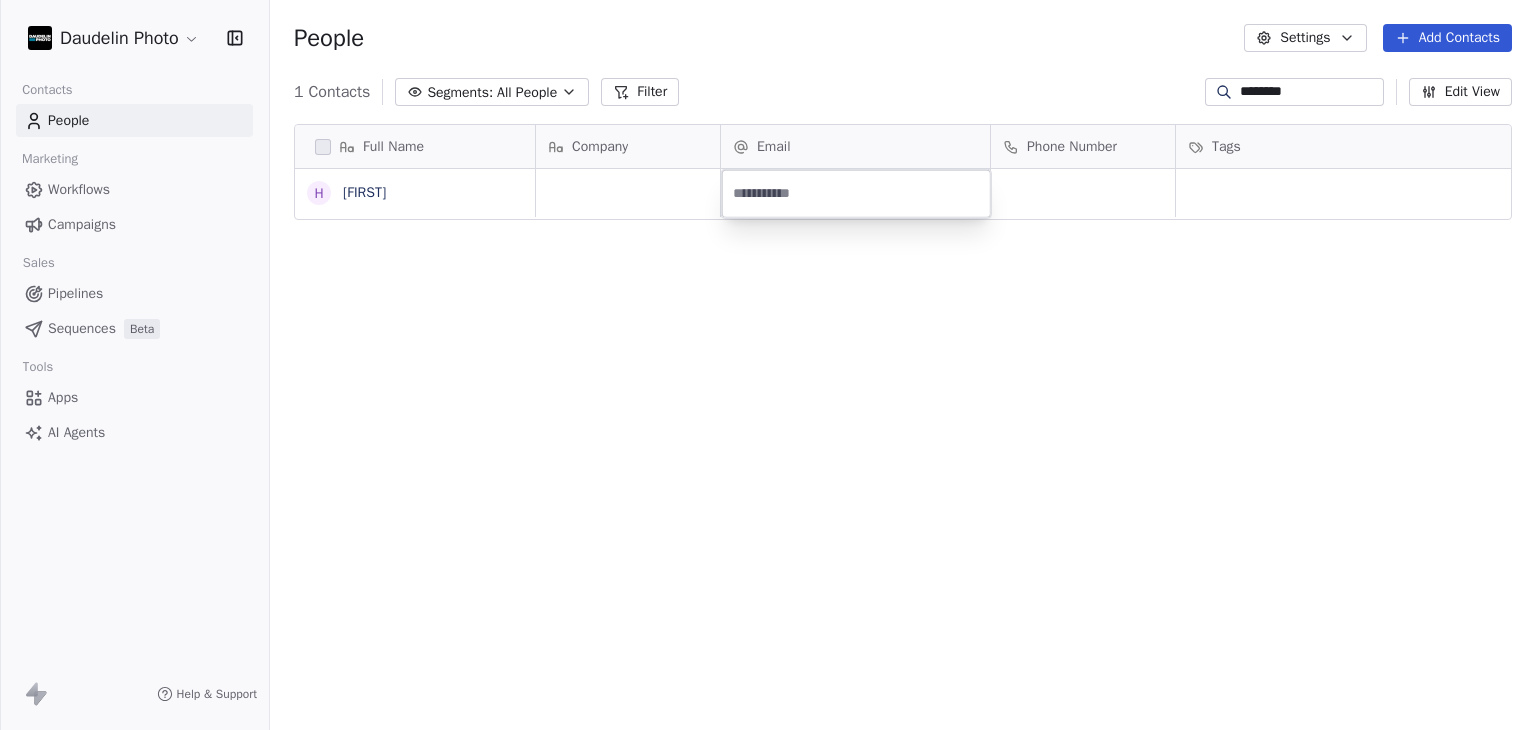 type on "**********" 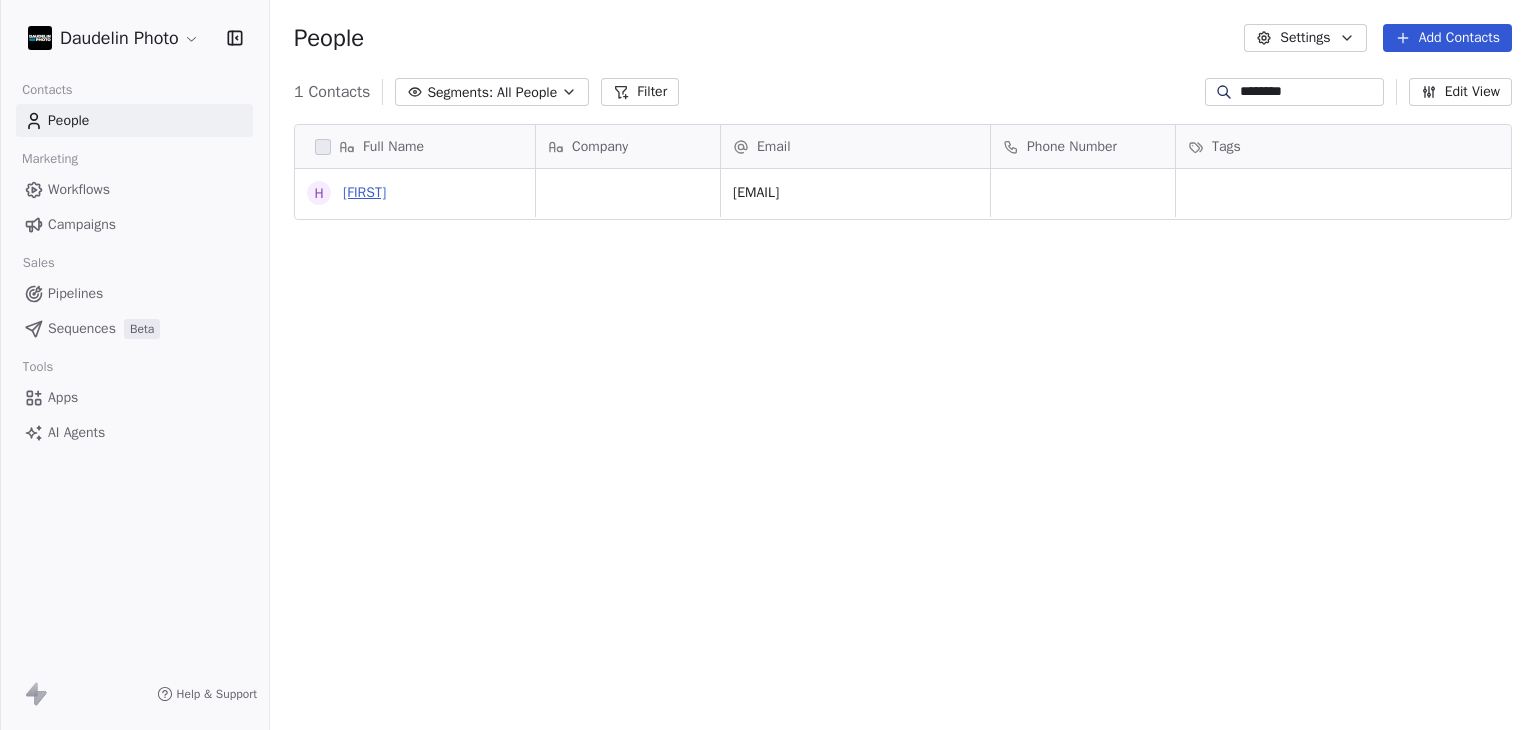 click on "[FIRST]" at bounding box center [364, 192] 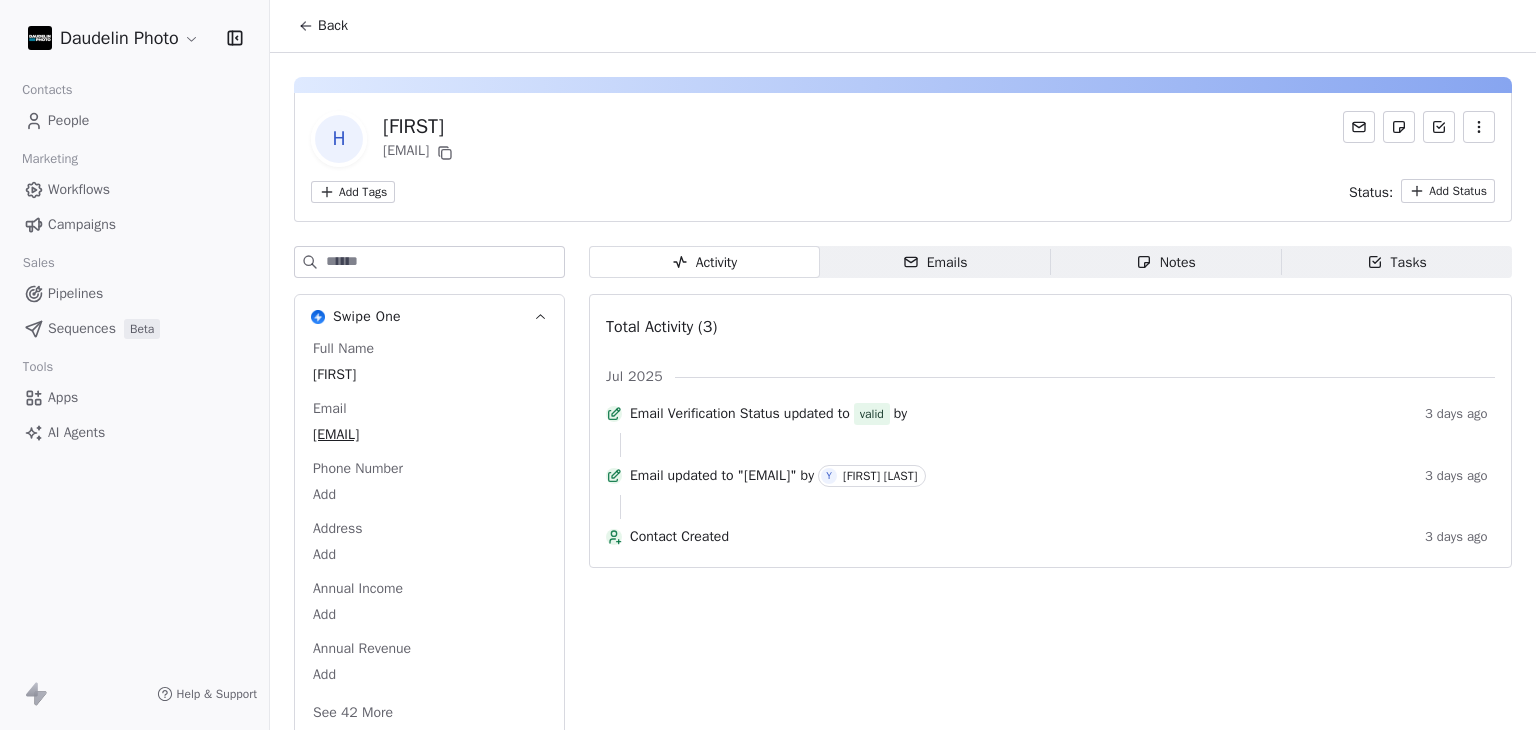 click on "Add Tags Status: Add Status Swipe One Full Name [FIRST] Email [EMAIL] Phone Number Add Address Add Annual Income Add Annual Revenue Add See 42 More Activity Activity Emails Emails Notes Notes Tasks Tasks Total Activity (3) Jul 2025 Email Verification Status updated to valid by 3 days ago Email updated to "[EMAIL]" by Y [FIRST] [LAST] 3 days ago Contact Created 3 days ago" at bounding box center [903, 400] 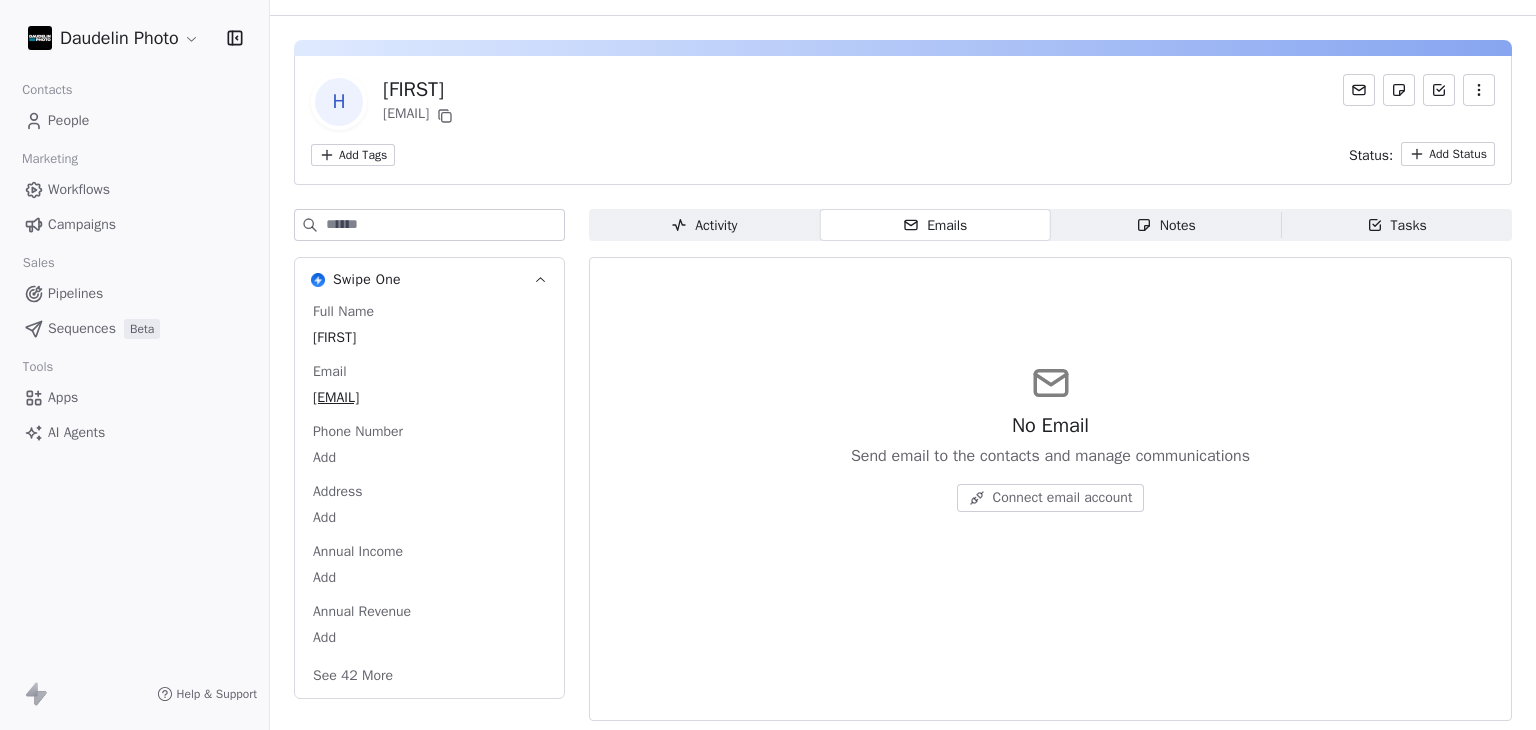 scroll, scrollTop: 39, scrollLeft: 0, axis: vertical 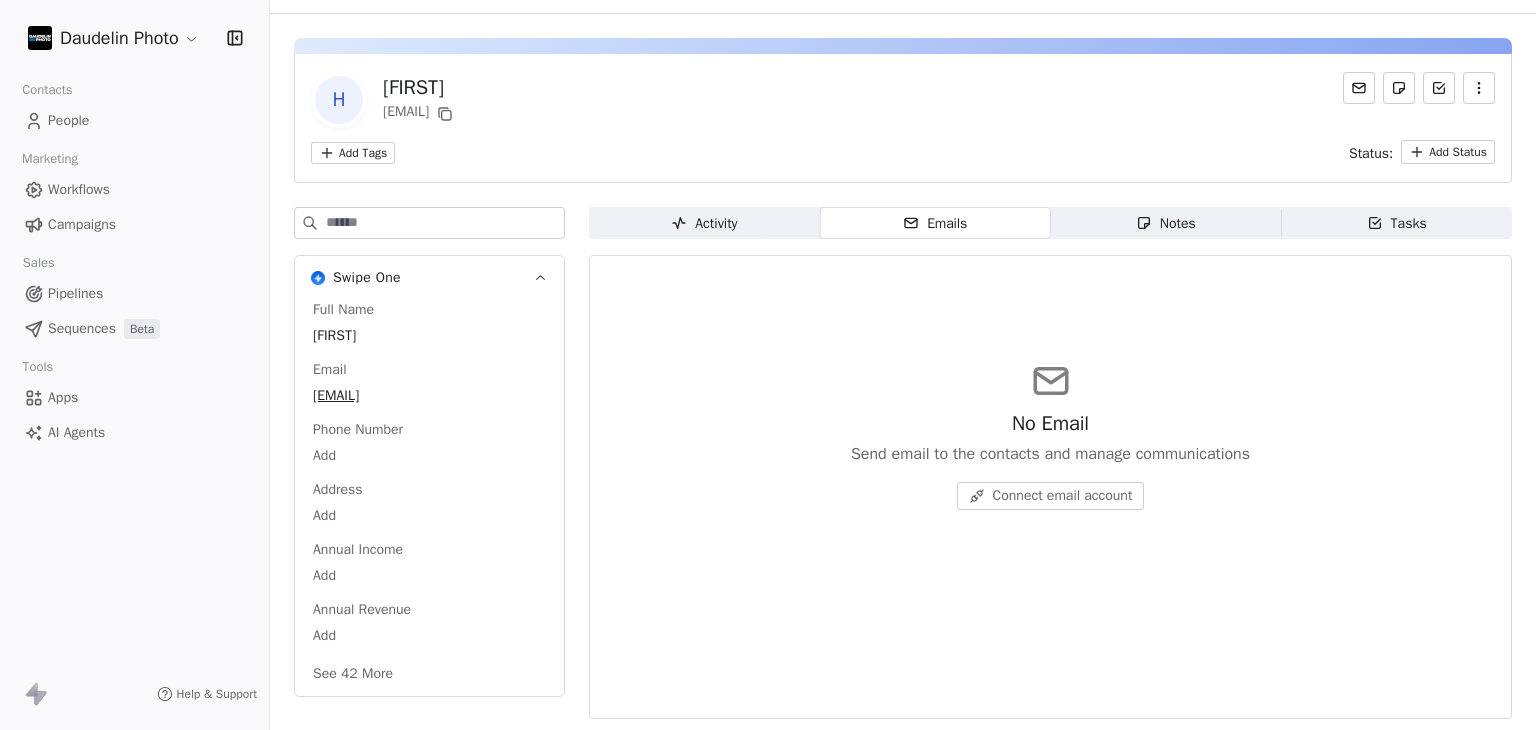 click on "Connect email account" at bounding box center (1063, 496) 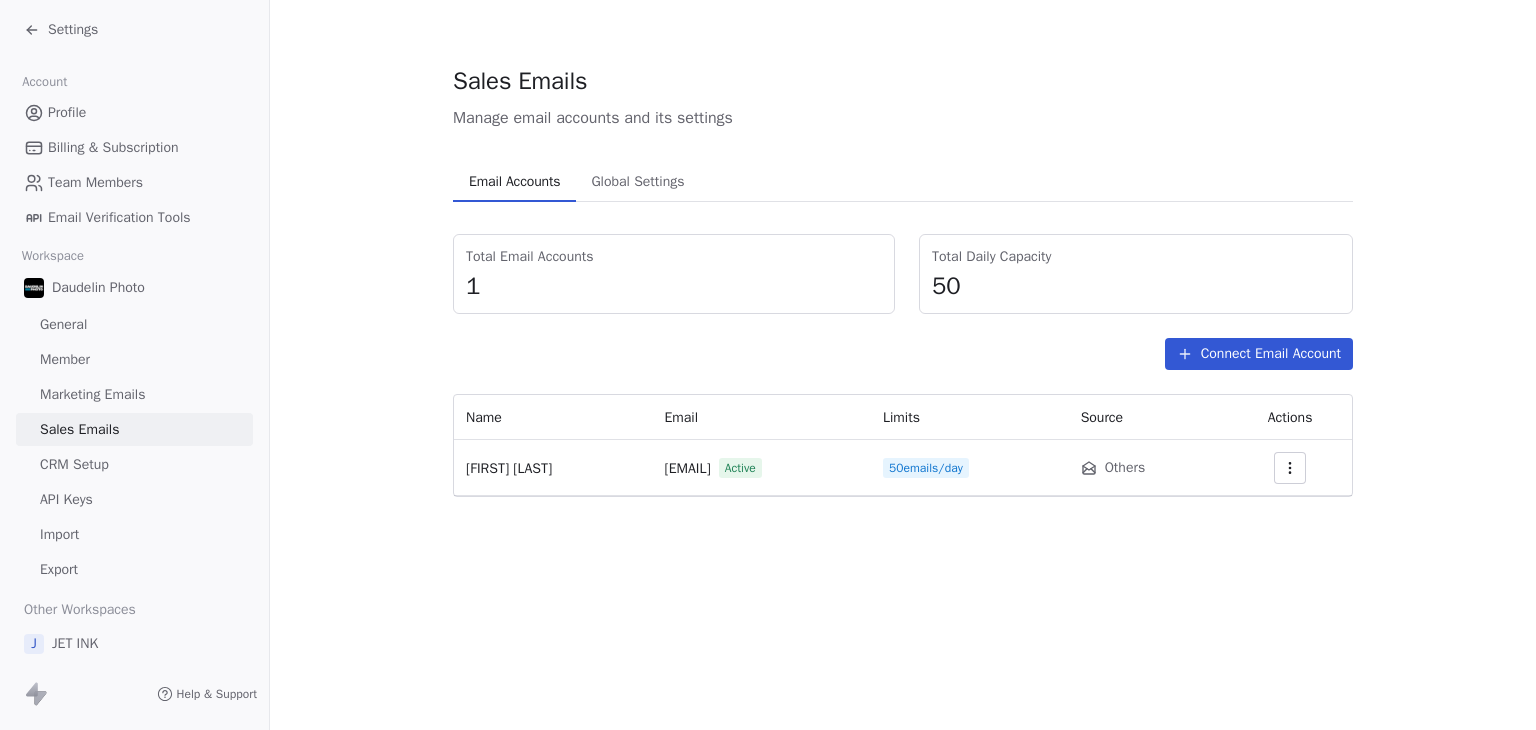 click on "Settings" at bounding box center (73, 30) 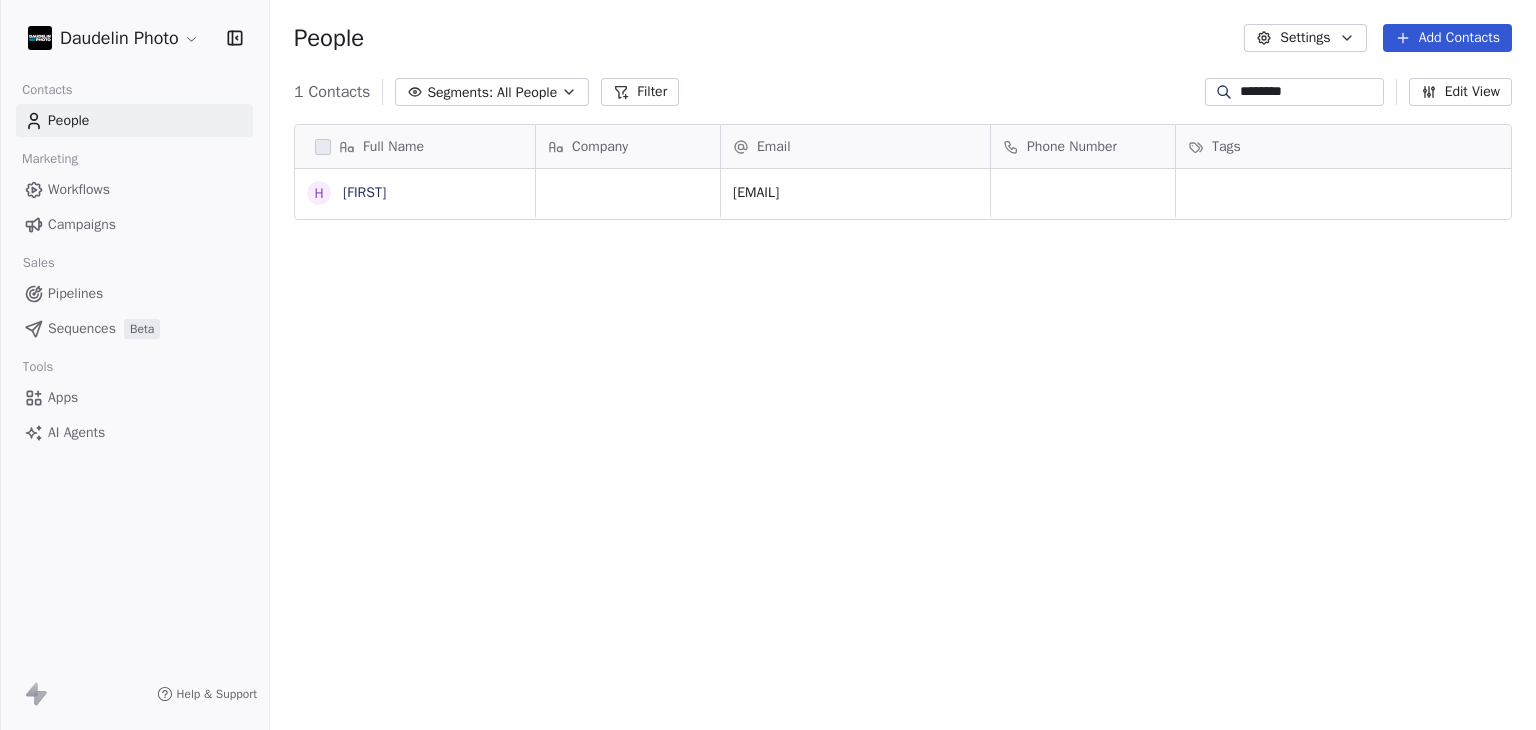 scroll, scrollTop: 16, scrollLeft: 16, axis: both 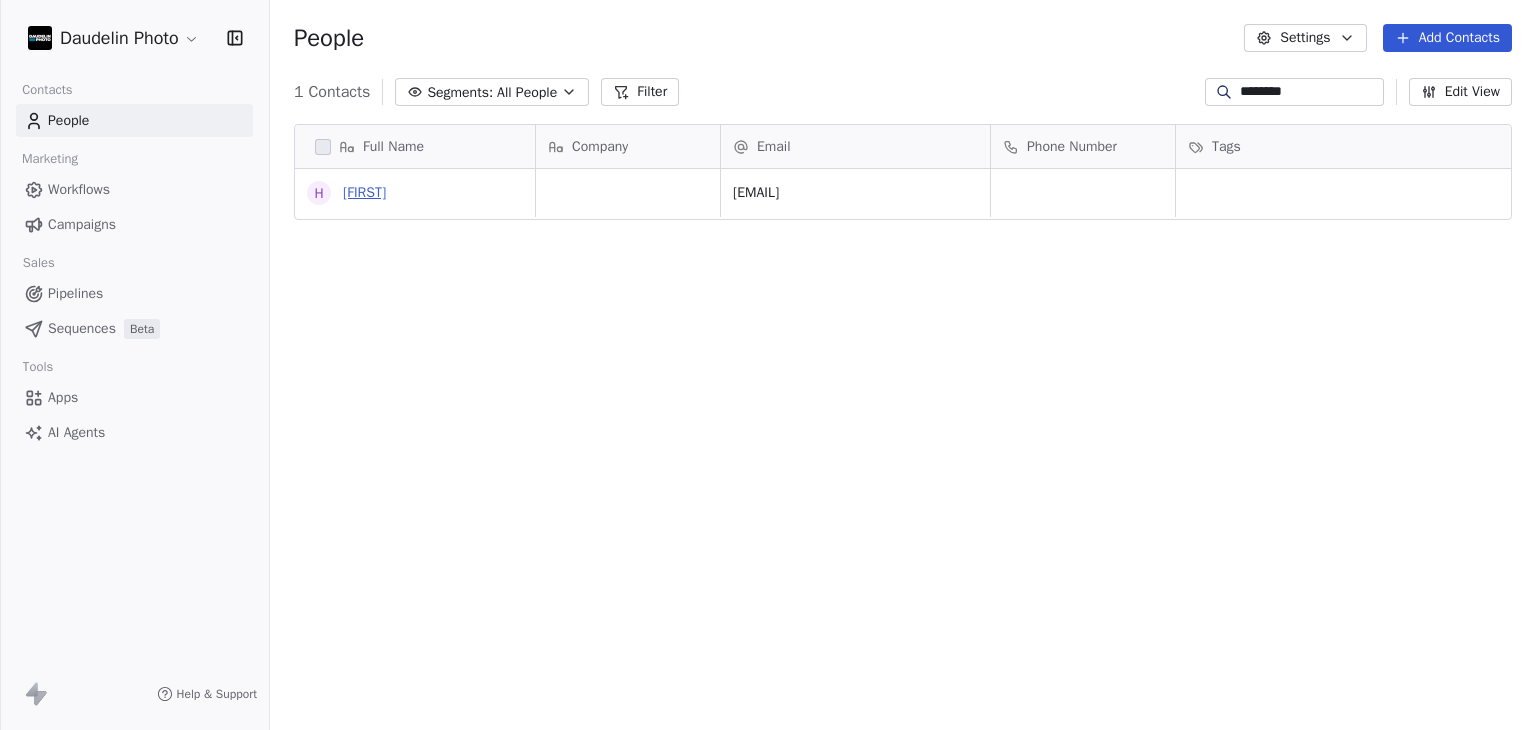click on "[FIRST]" at bounding box center [364, 192] 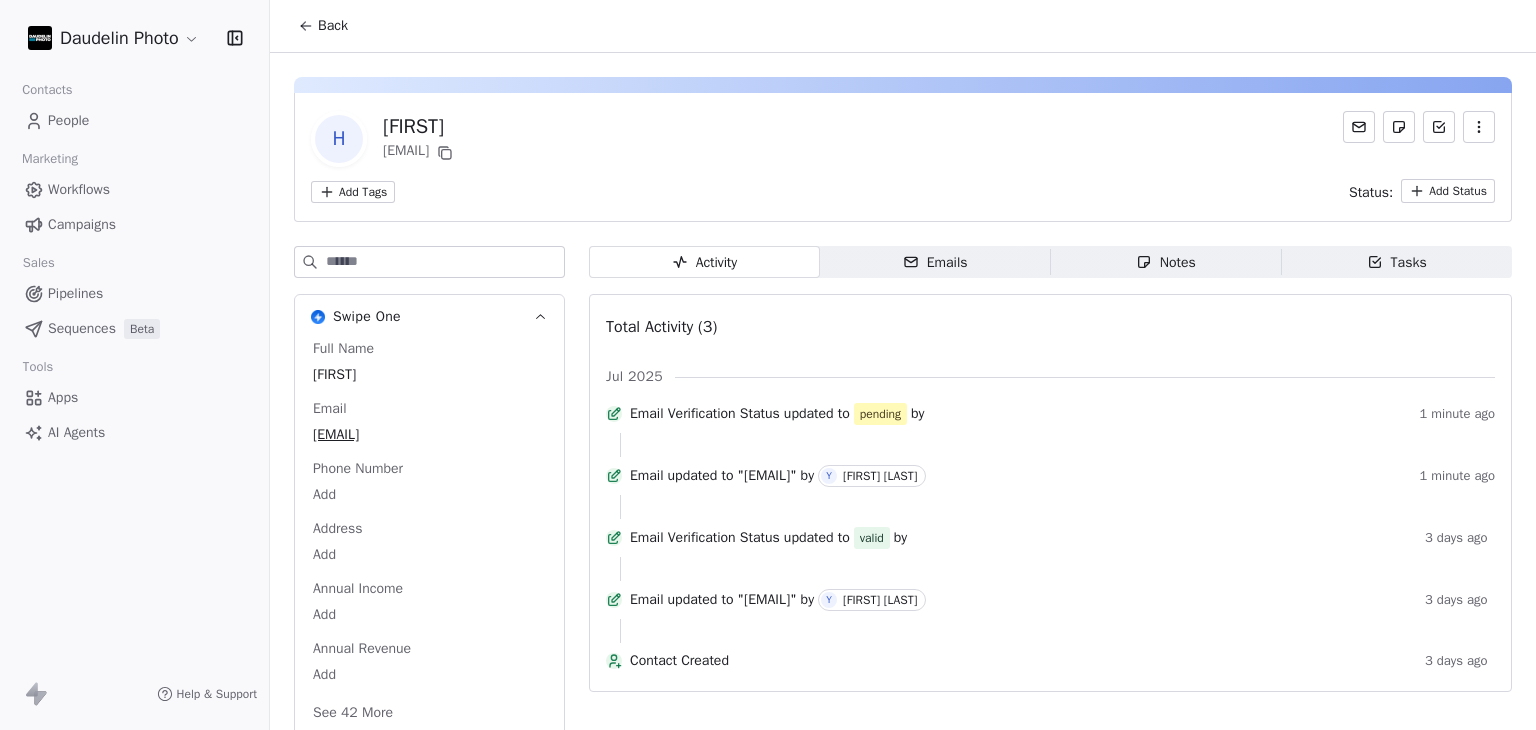click on "Emails" at bounding box center [935, 262] 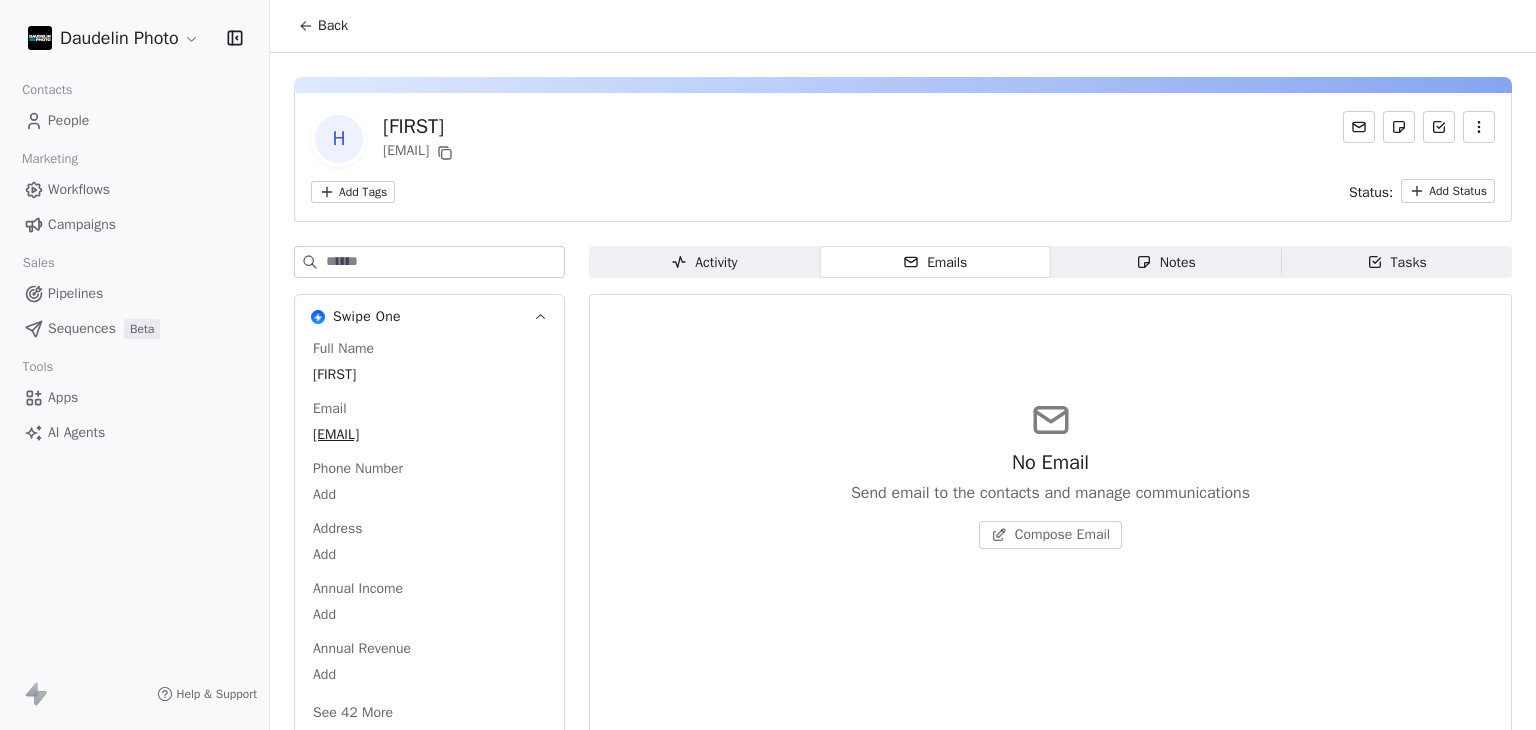 click on "Compose Email" at bounding box center (1062, 535) 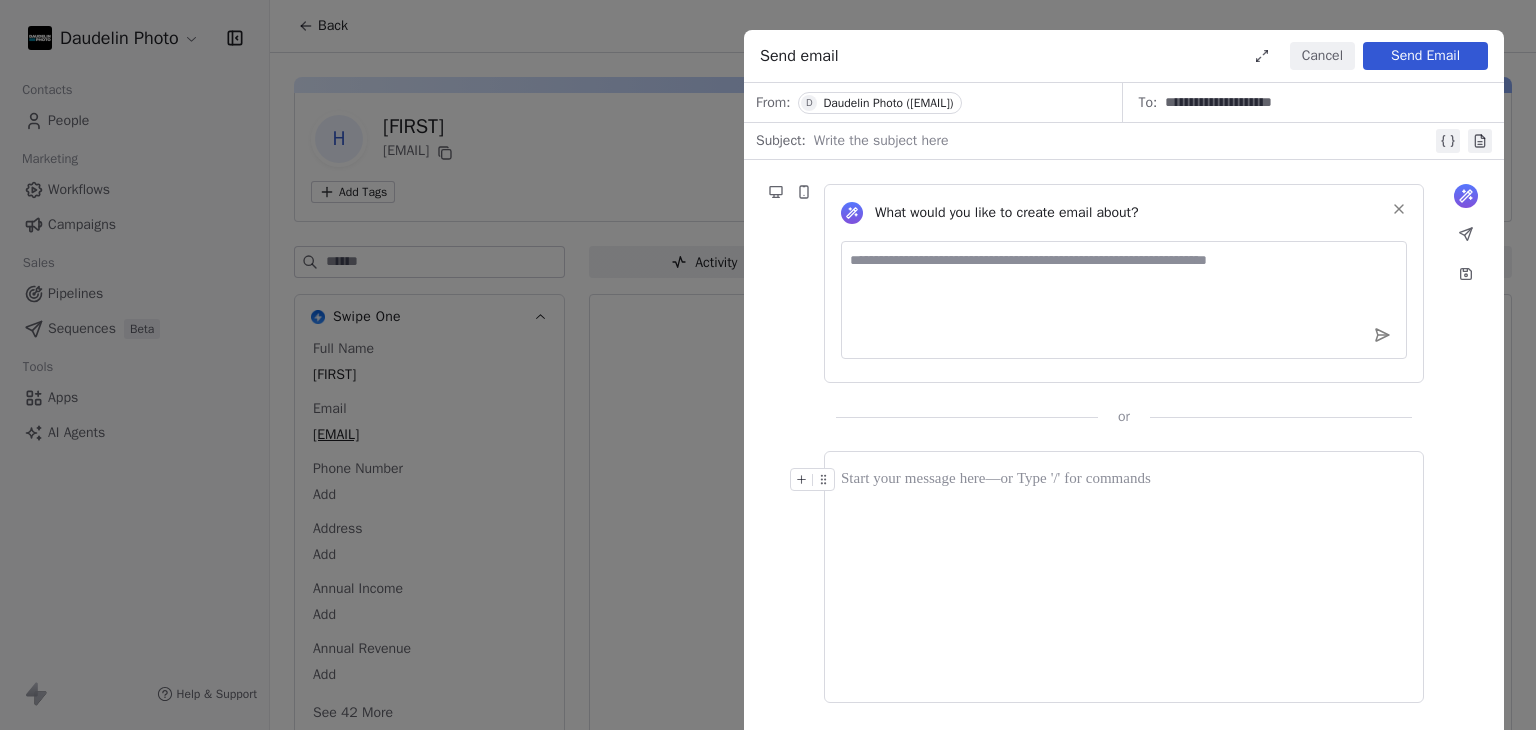 click at bounding box center (1123, 141) 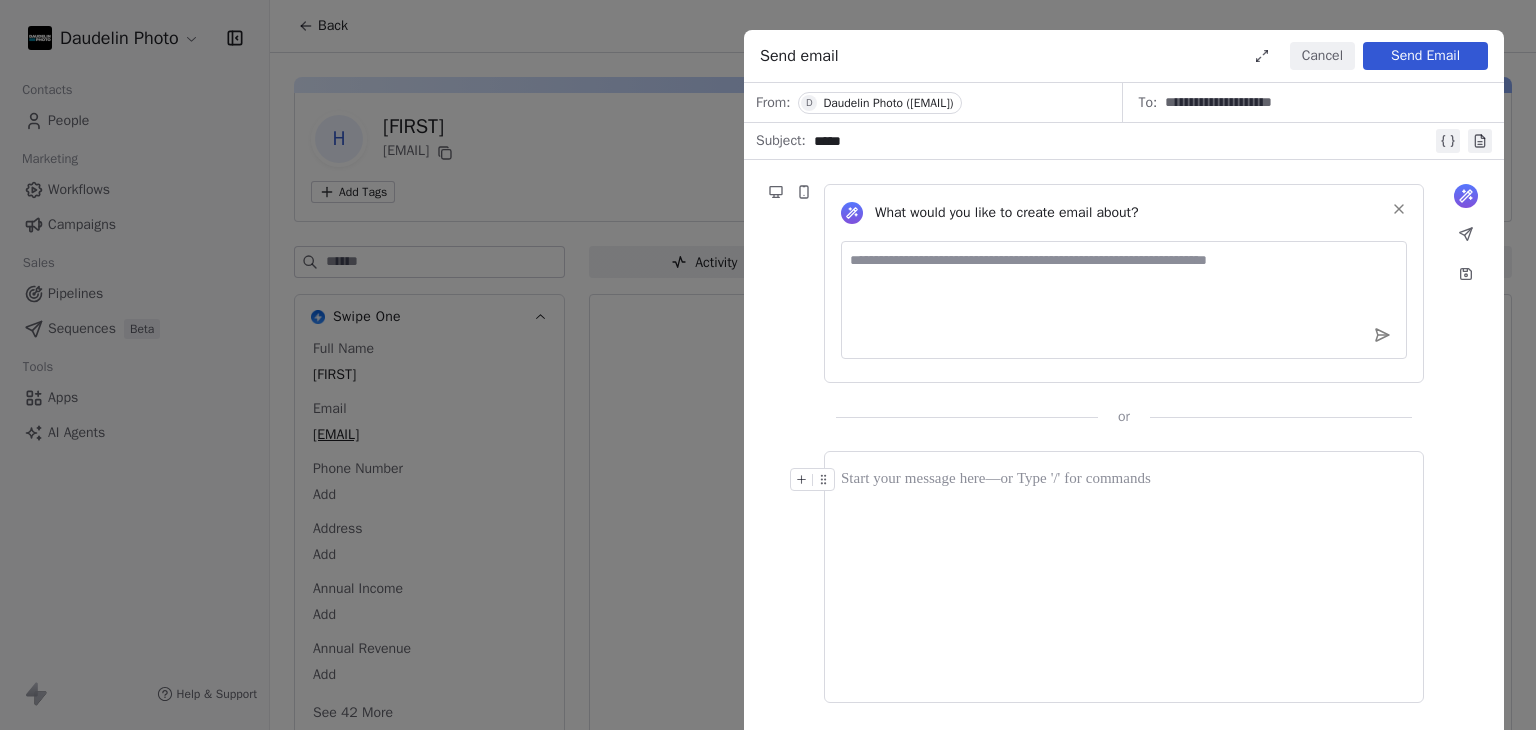 click at bounding box center (1124, 577) 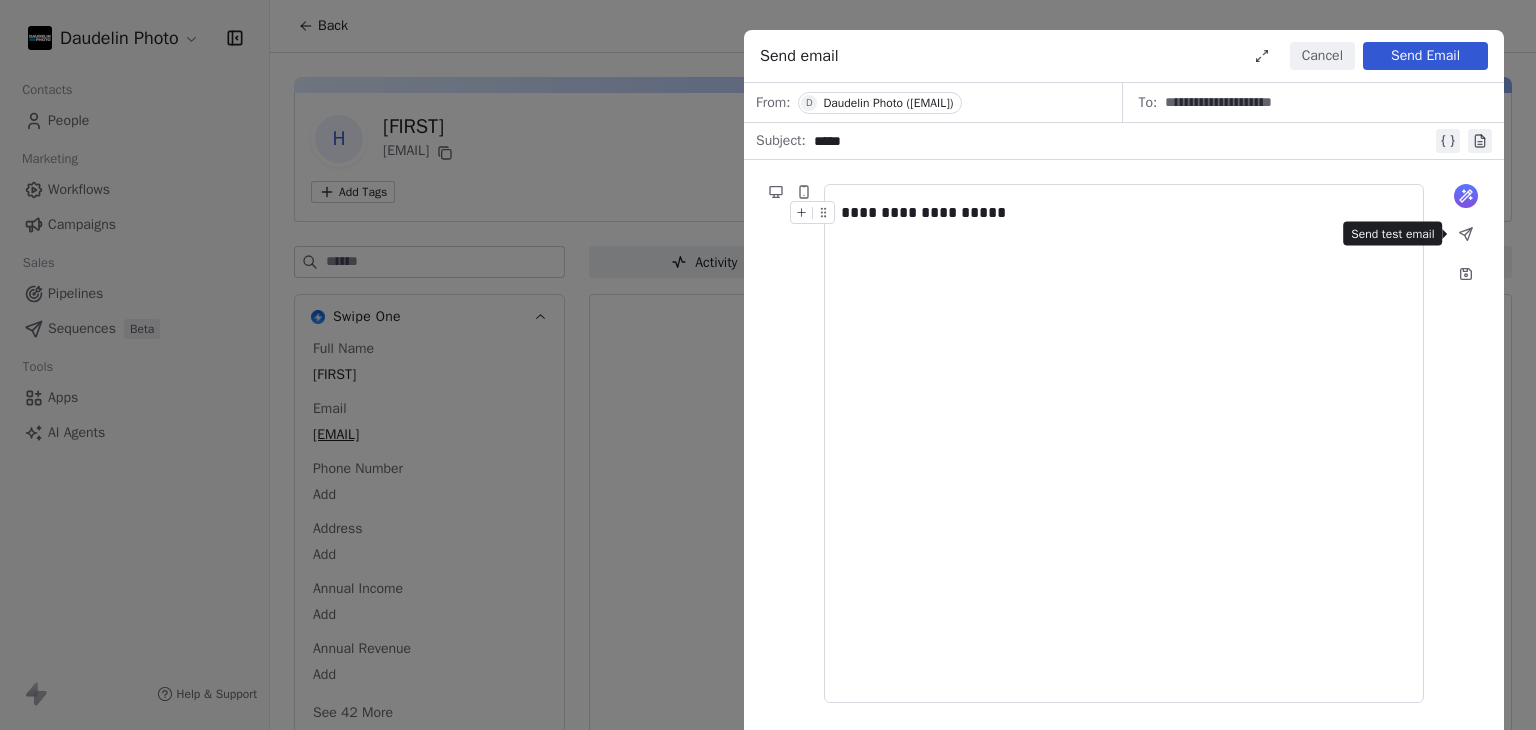 click 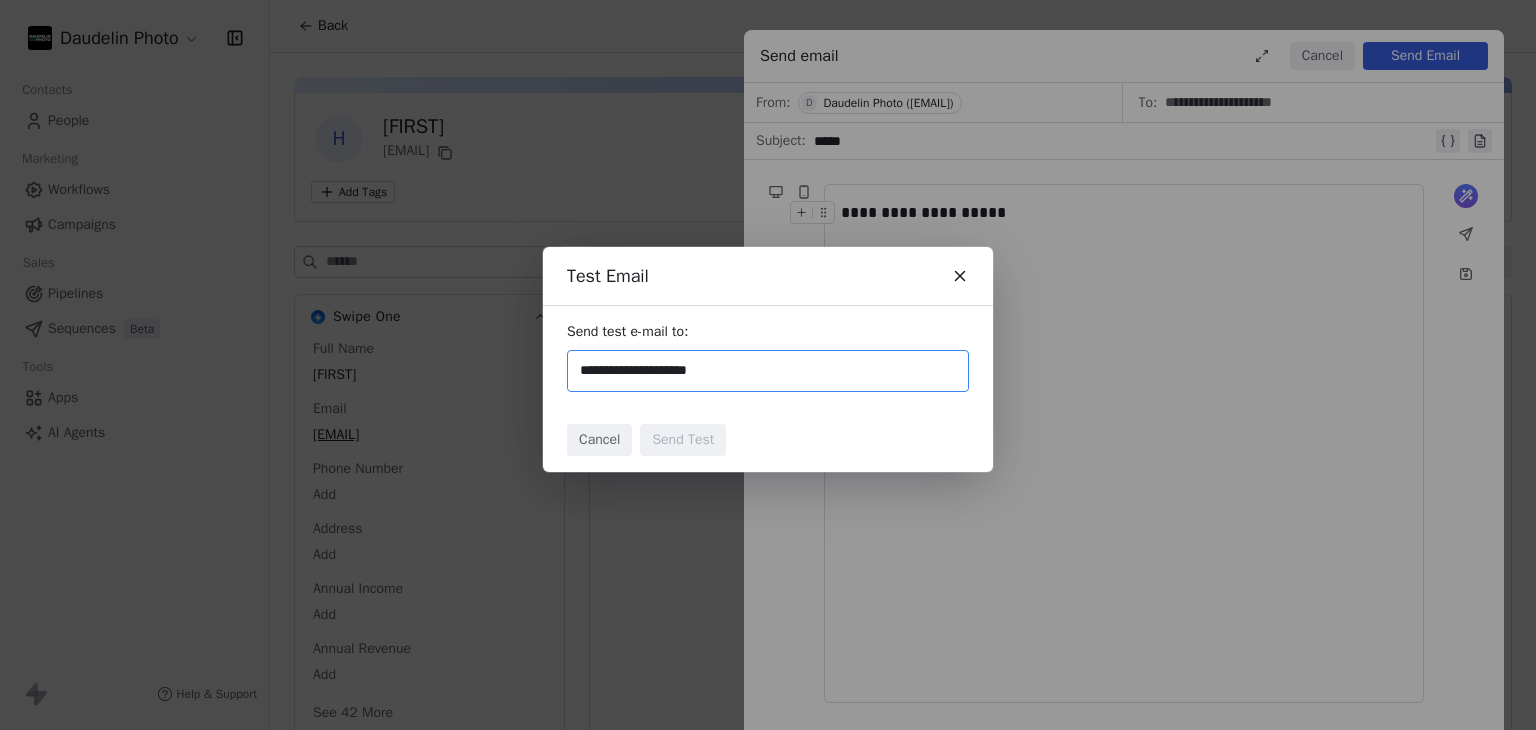 type on "**********" 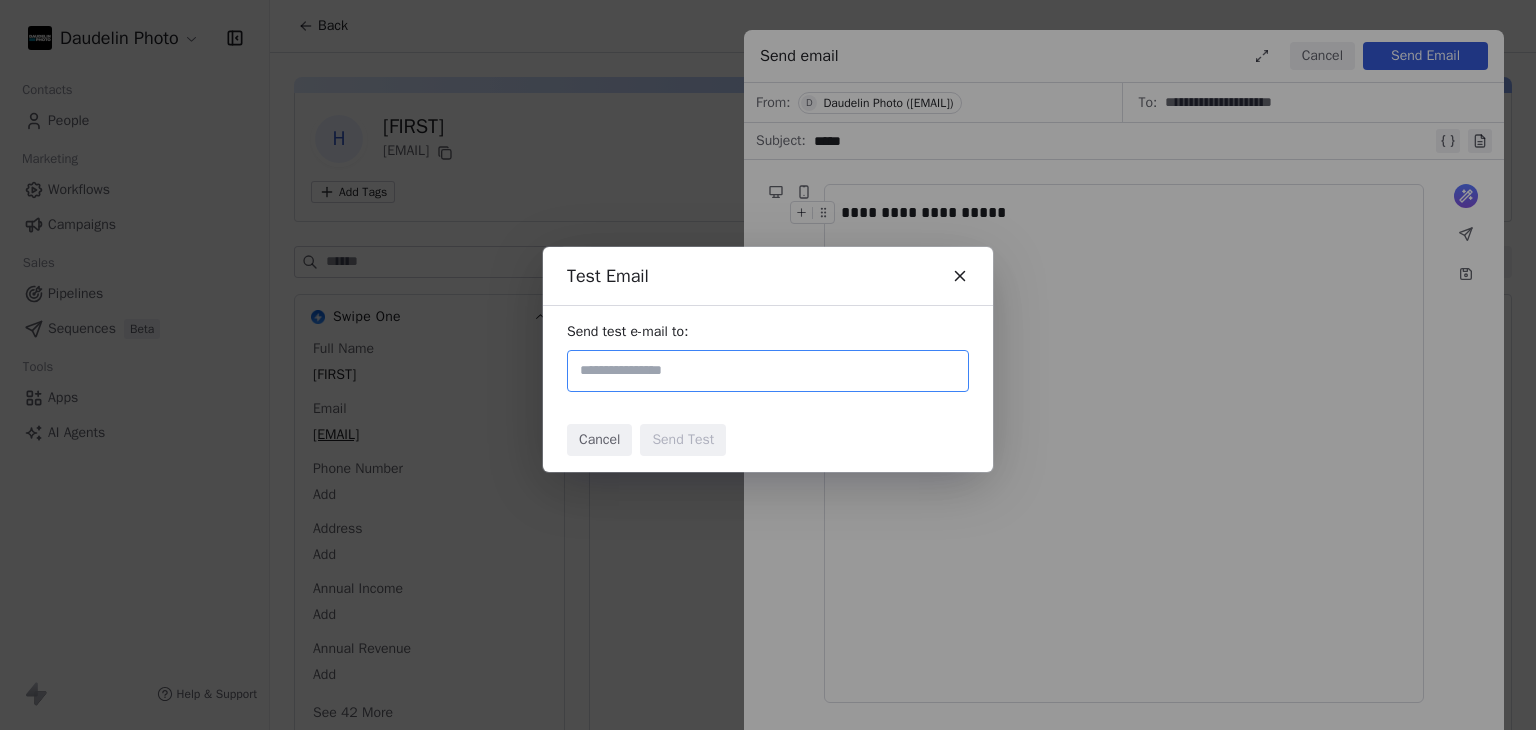 click on "Cancel Send Test" at bounding box center [768, 440] 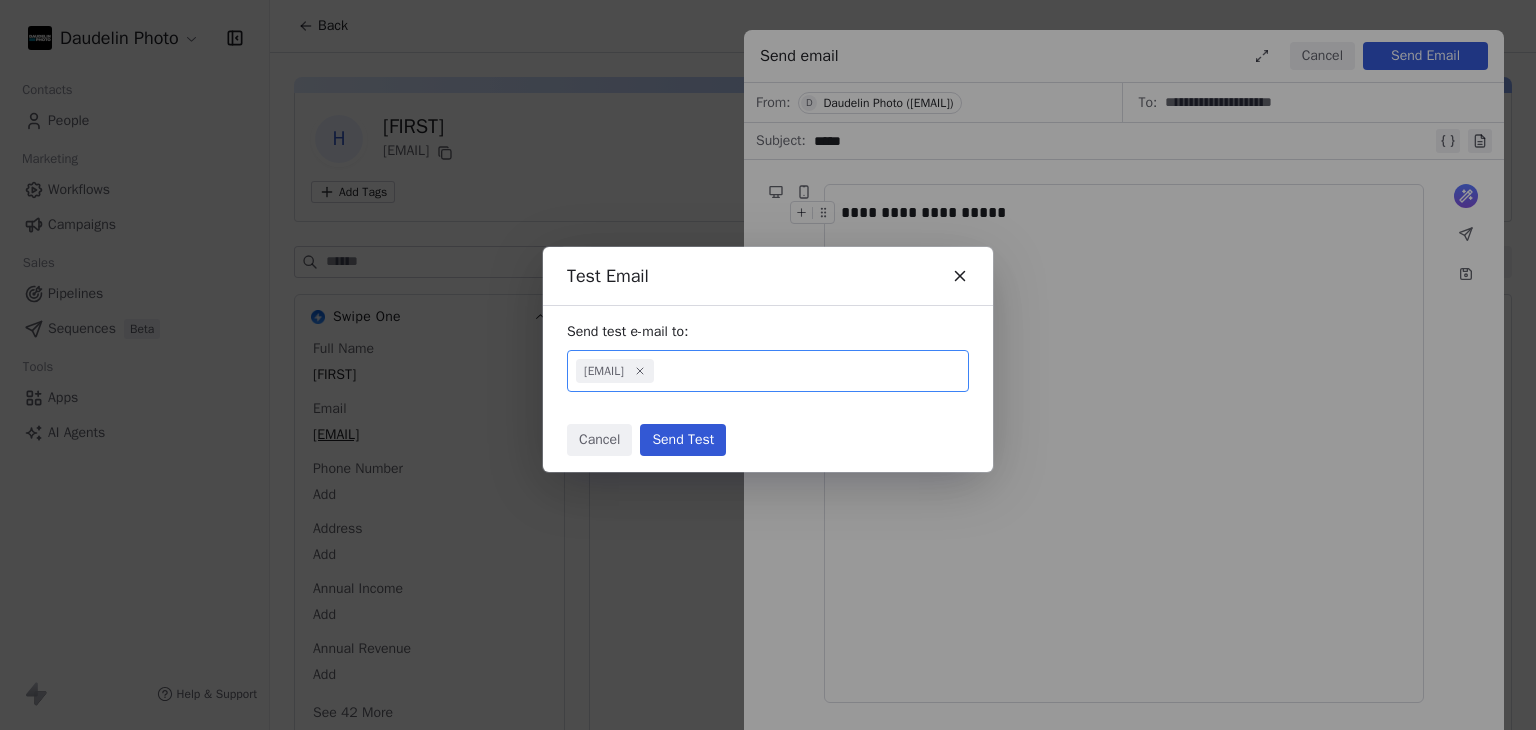 click on "Send Test" at bounding box center [683, 440] 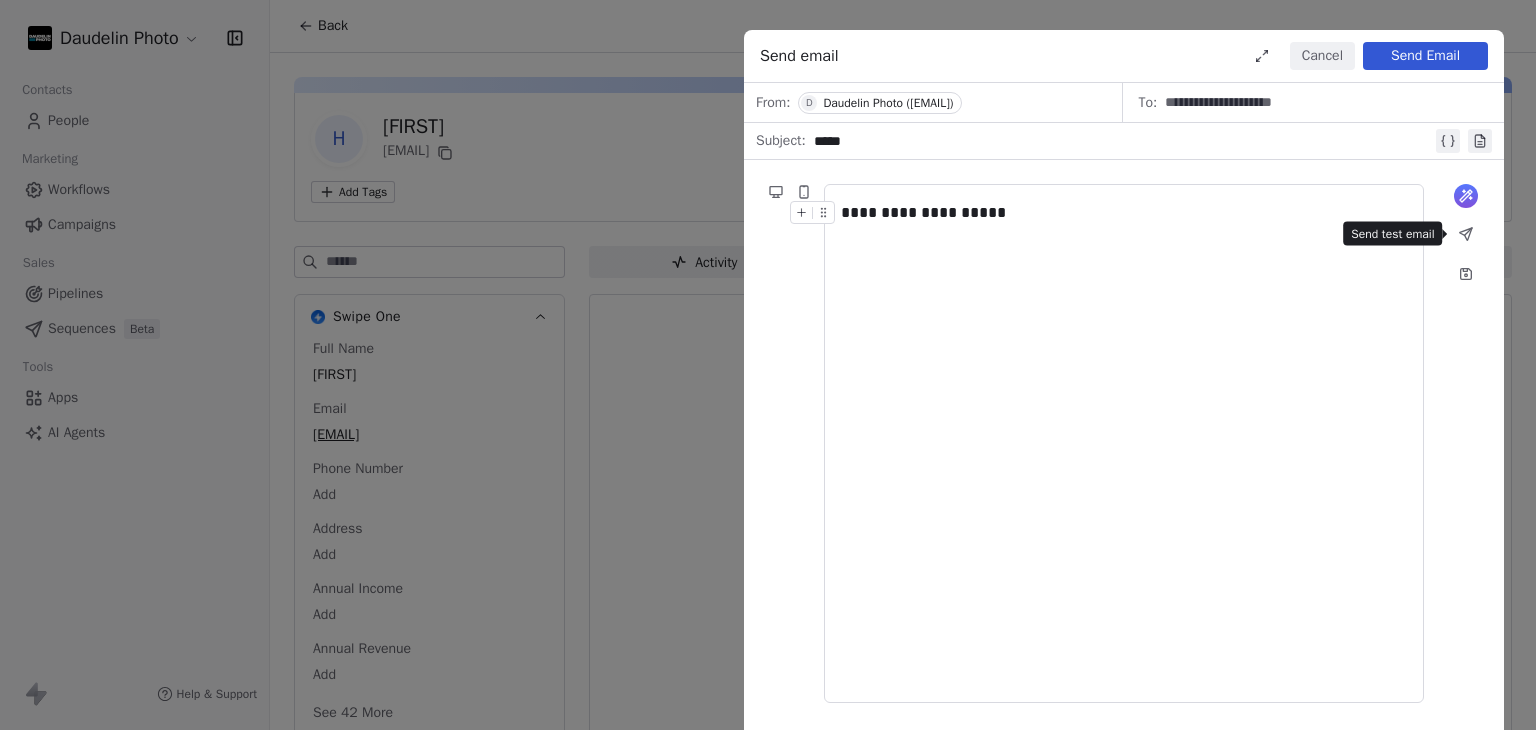 click 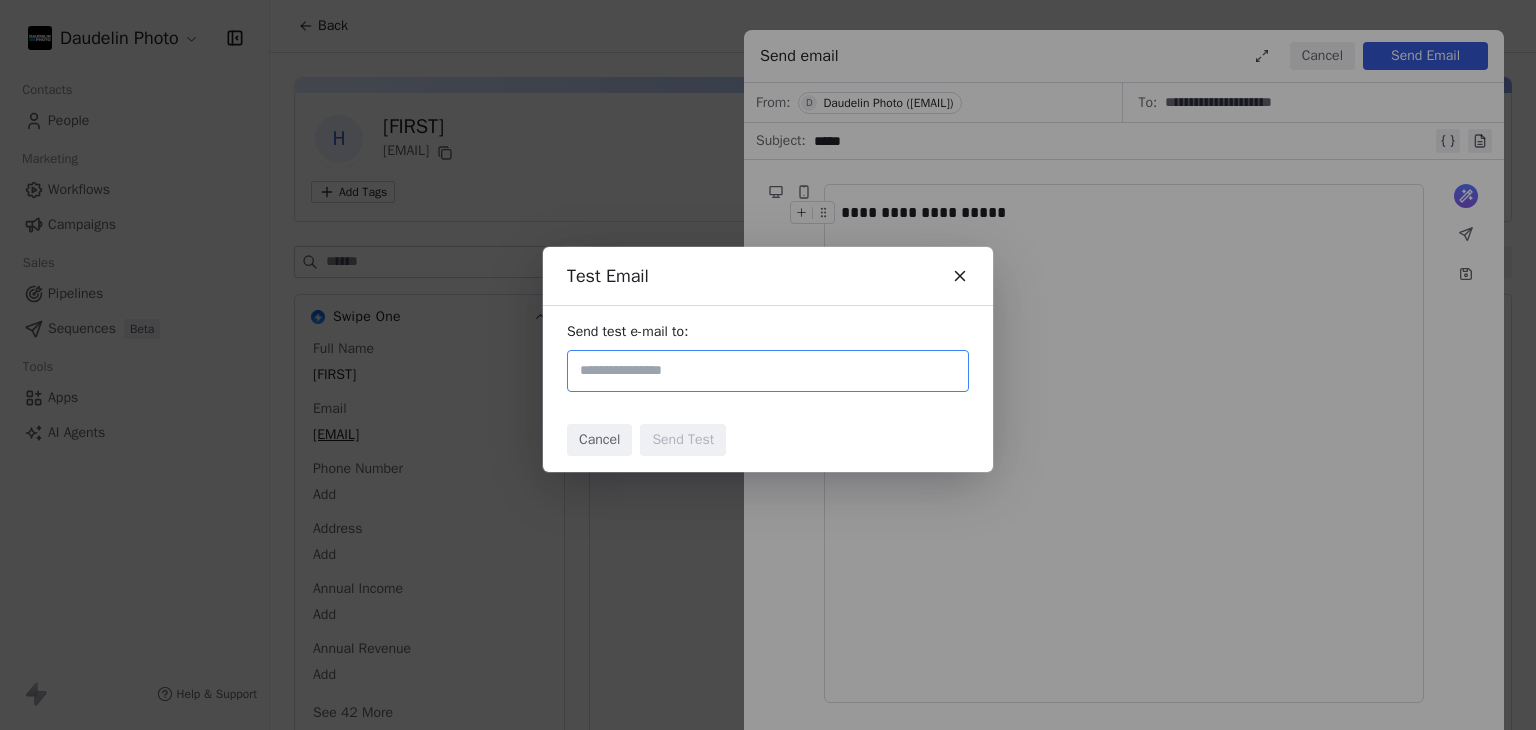 click on "Test Email" at bounding box center (768, 276) 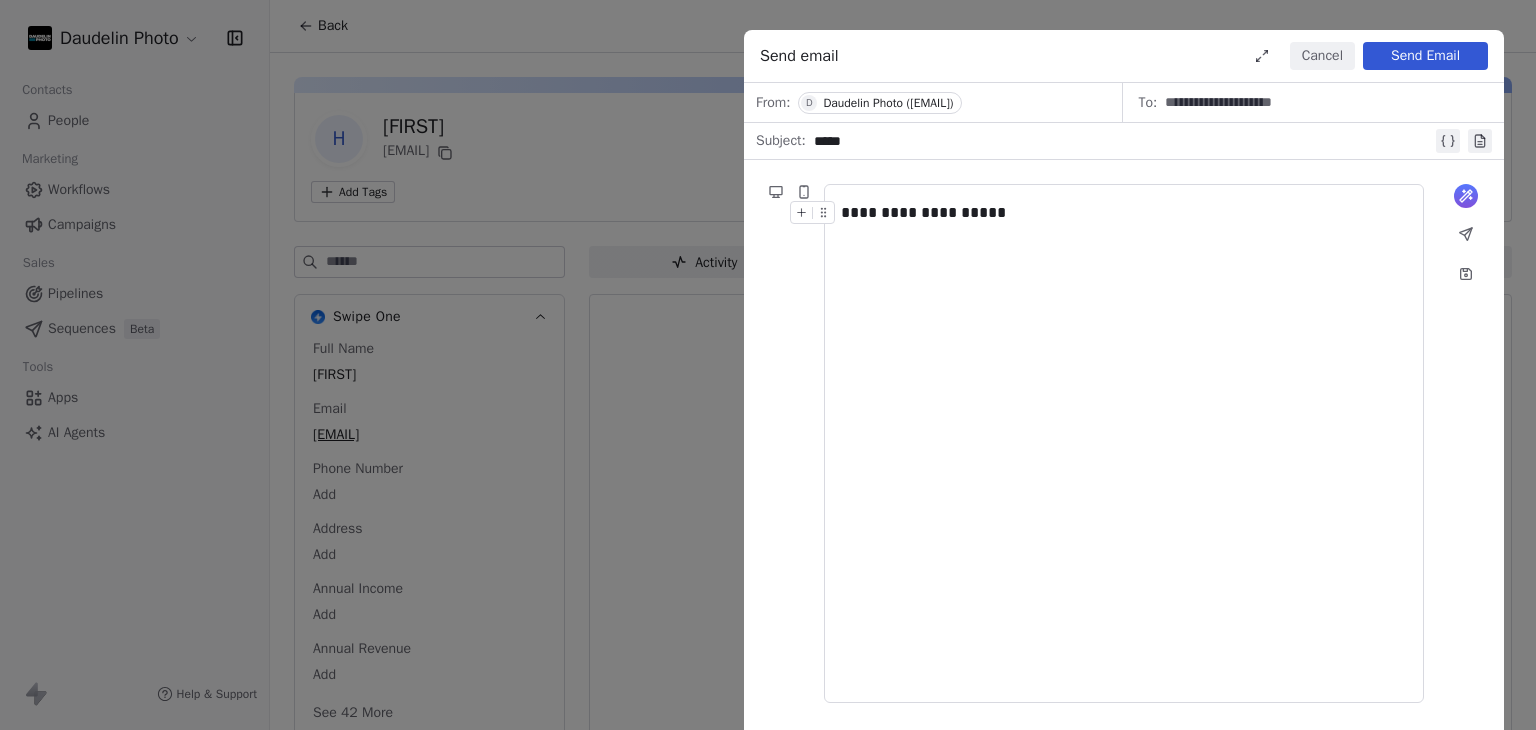 click on "Send Email" at bounding box center (1425, 56) 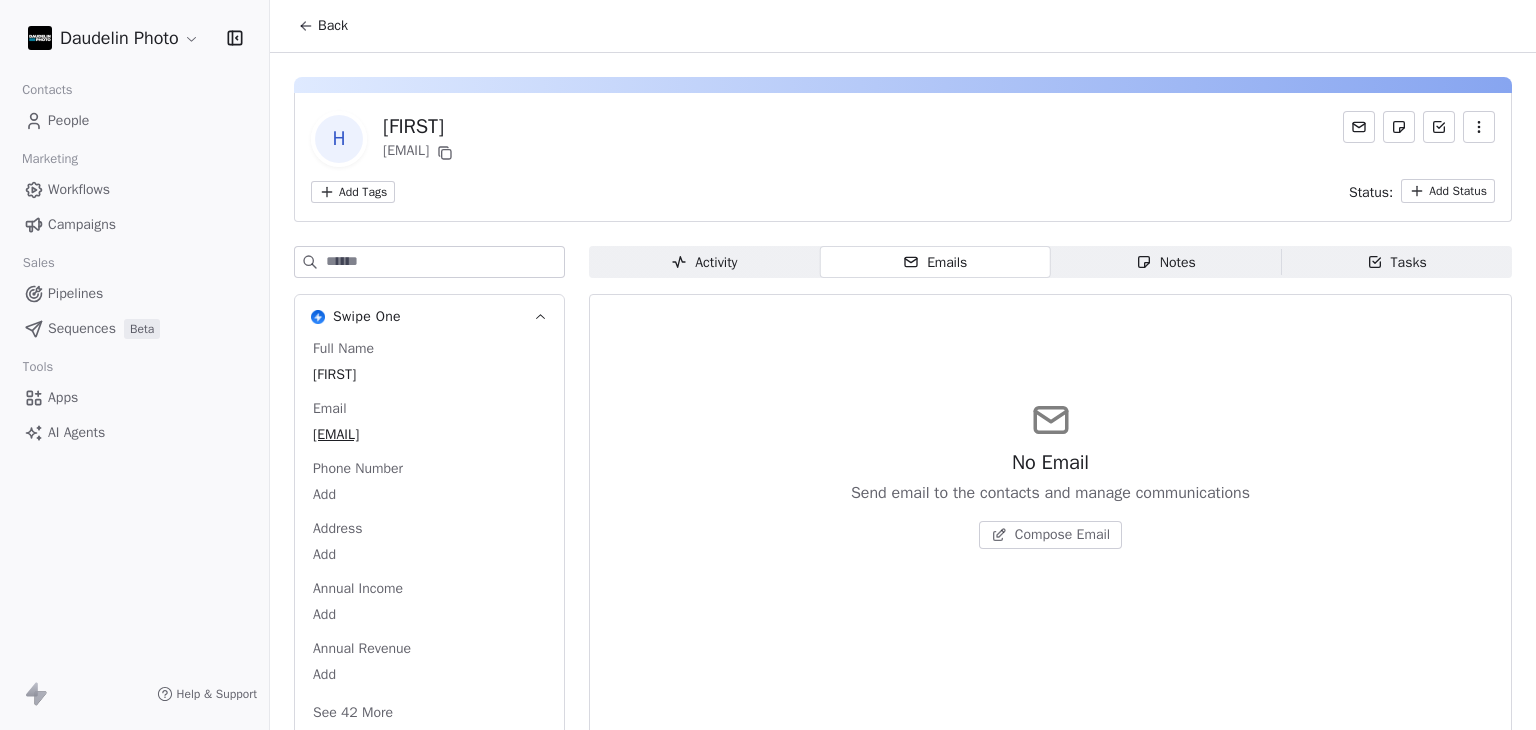 click on "Back" at bounding box center (333, 26) 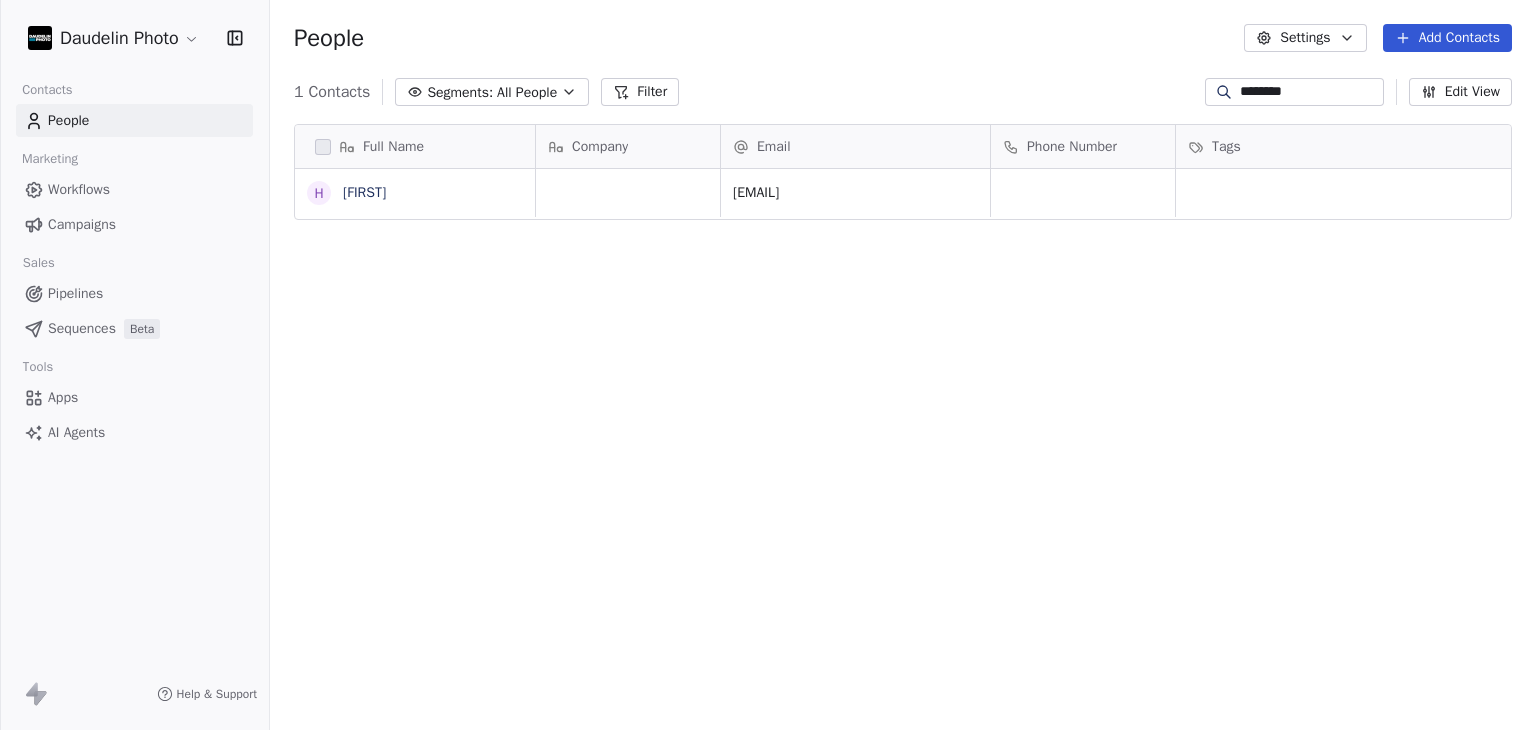 scroll, scrollTop: 16, scrollLeft: 16, axis: both 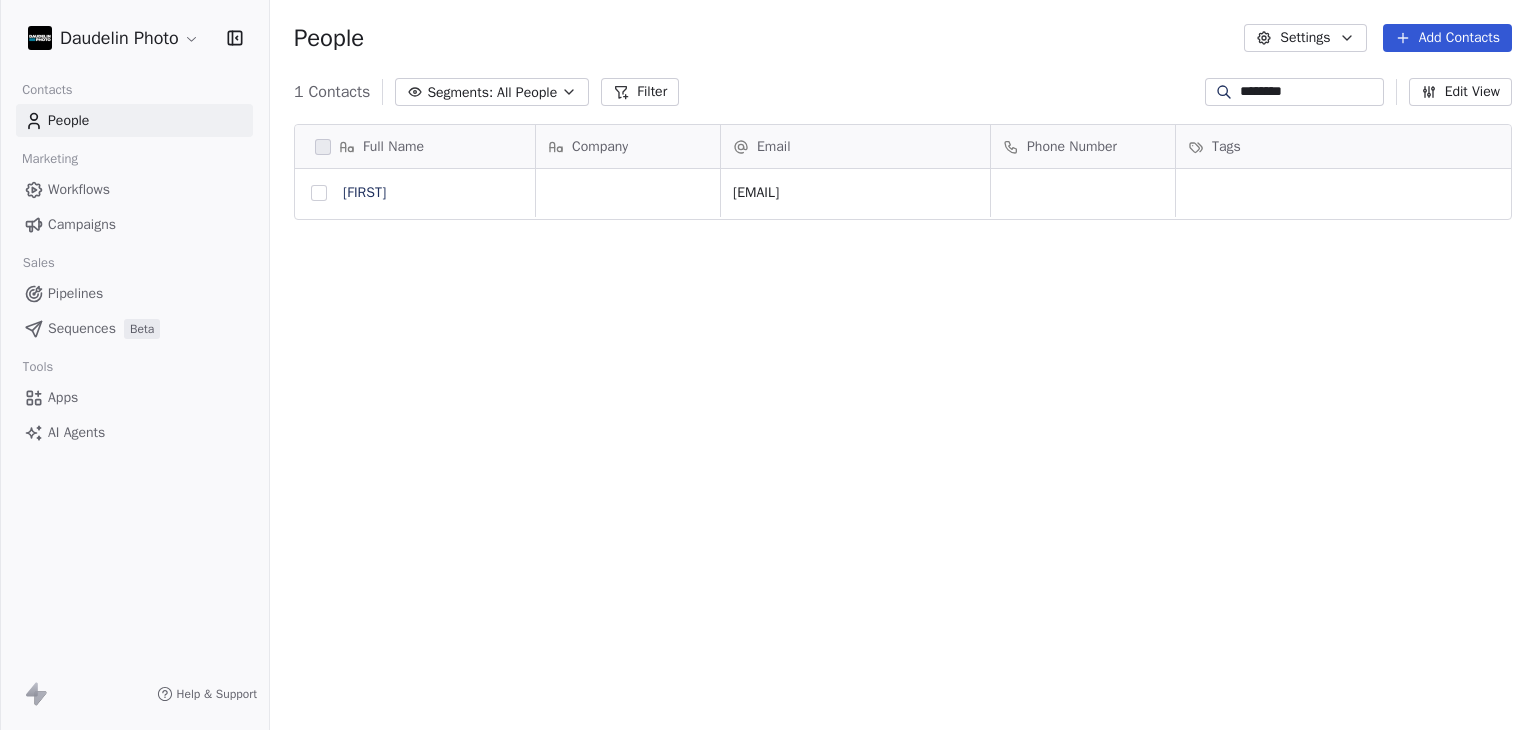 click at bounding box center (319, 193) 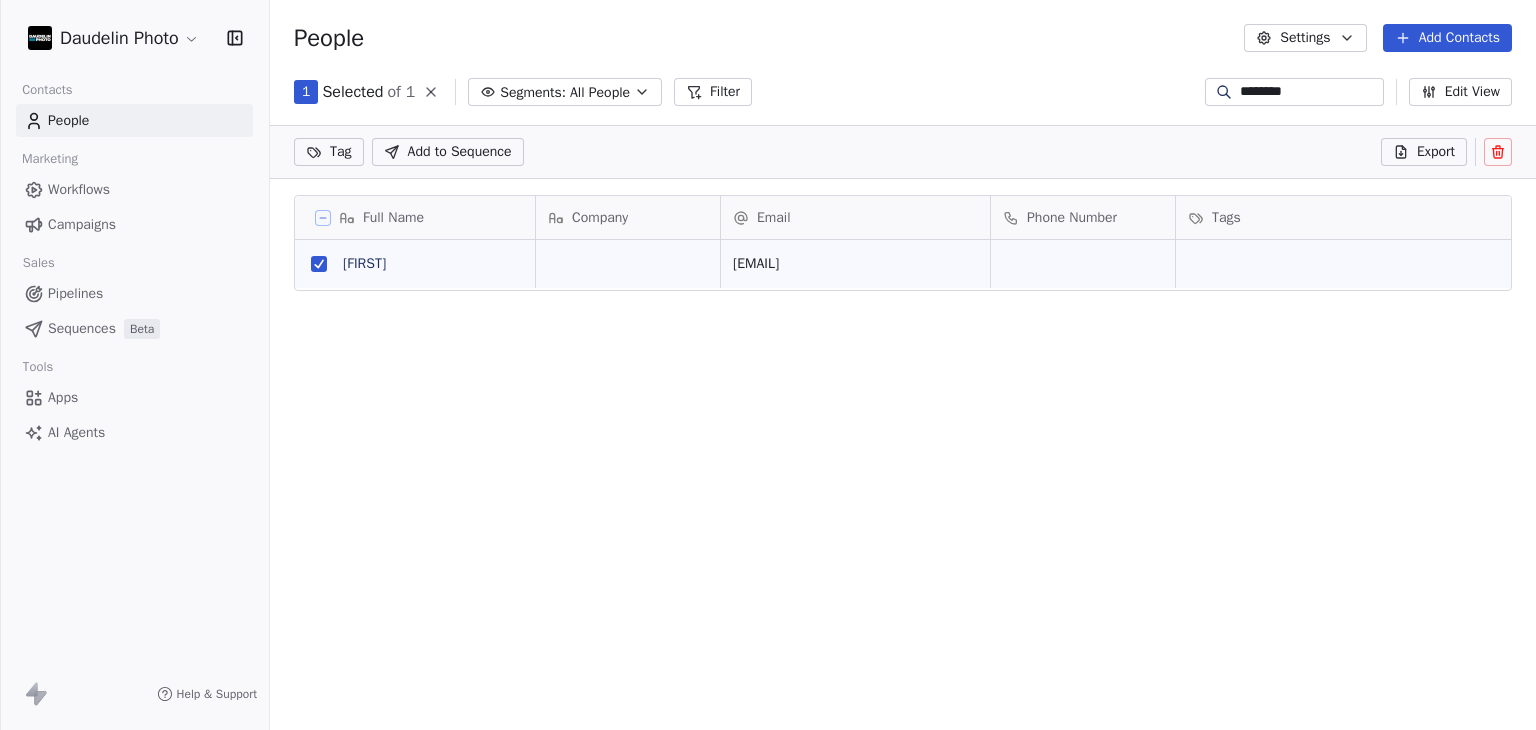 click on "Tag Add to Sequence Export" at bounding box center (903, 152) 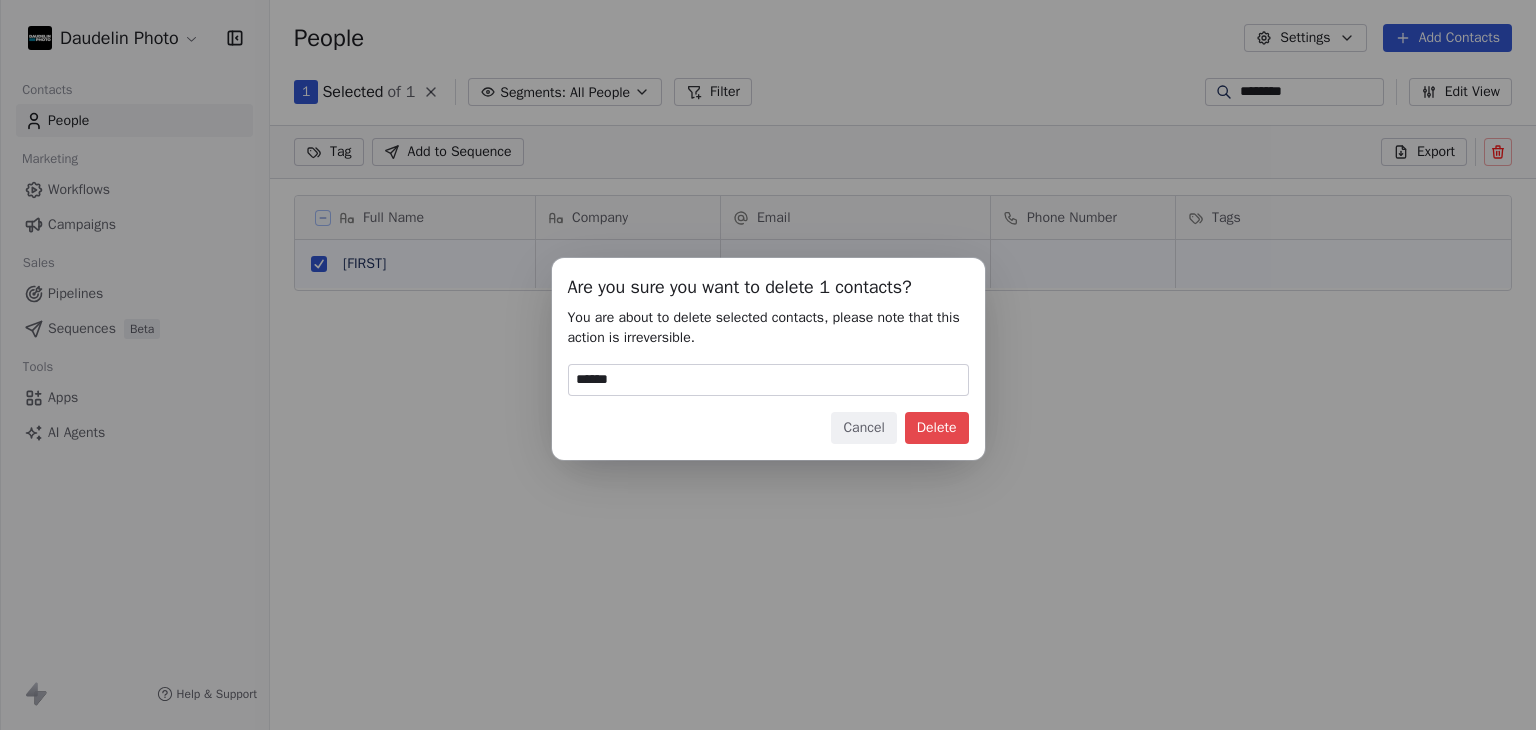 type on "******" 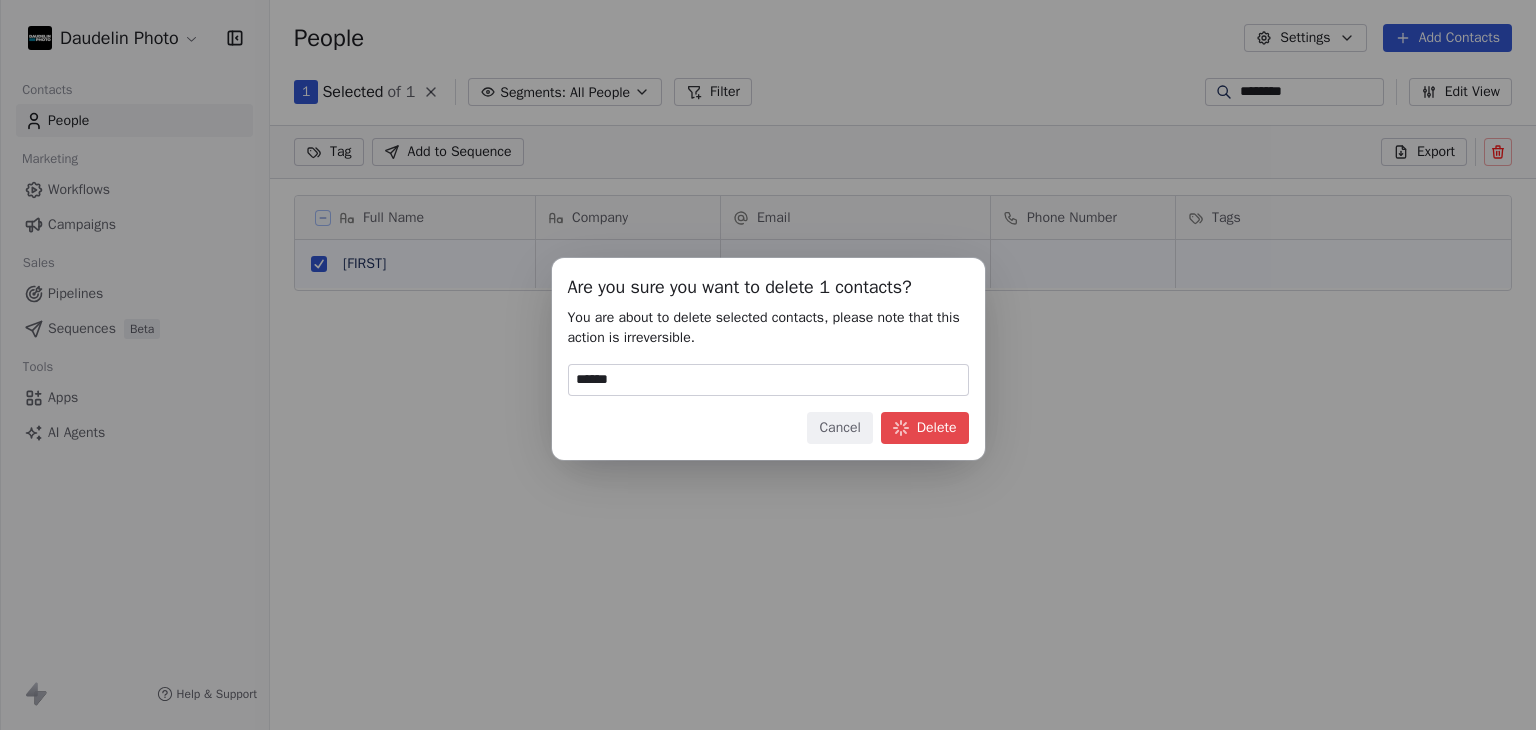 scroll, scrollTop: 16, scrollLeft: 16, axis: both 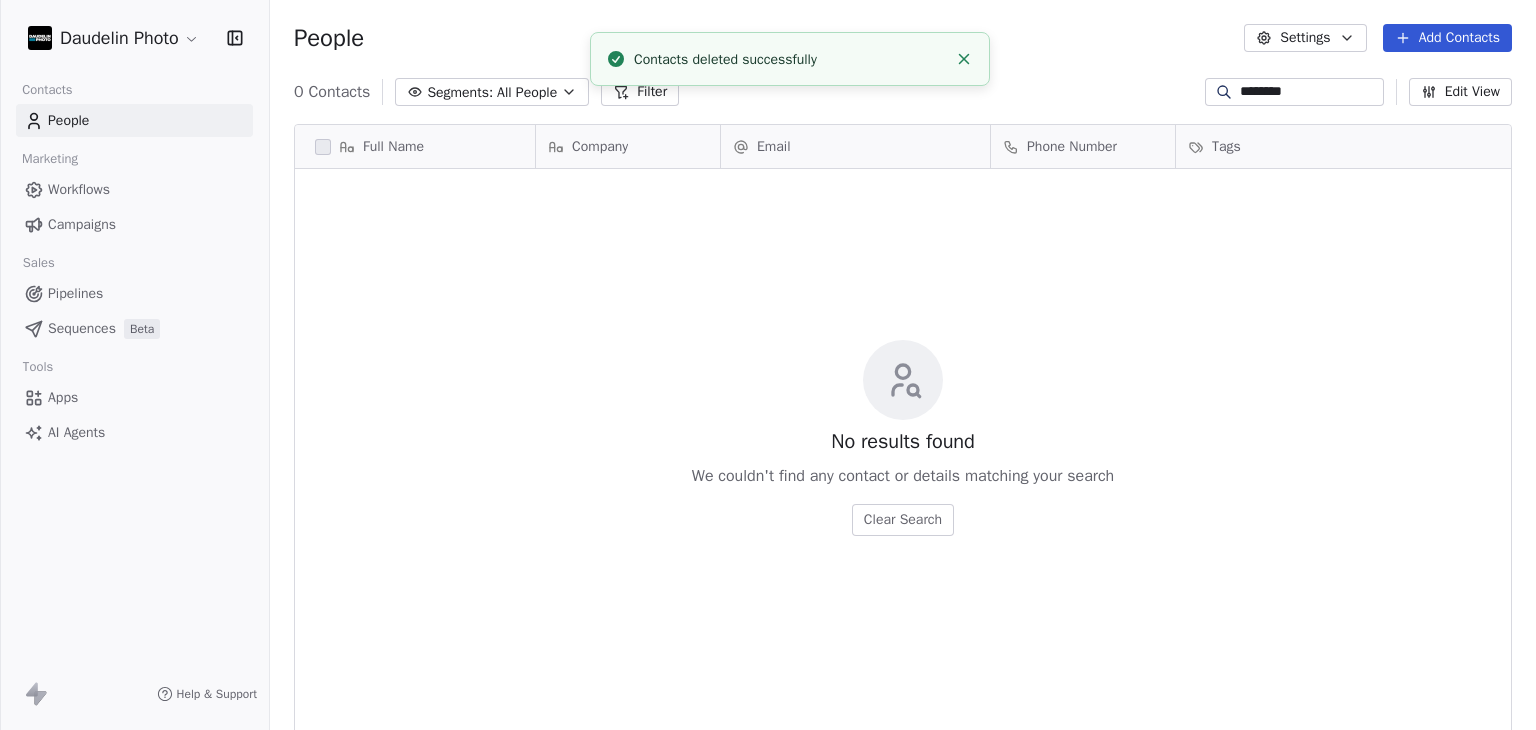 drag, startPoint x: 1324, startPoint y: 94, endPoint x: 1150, endPoint y: 89, distance: 174.07182 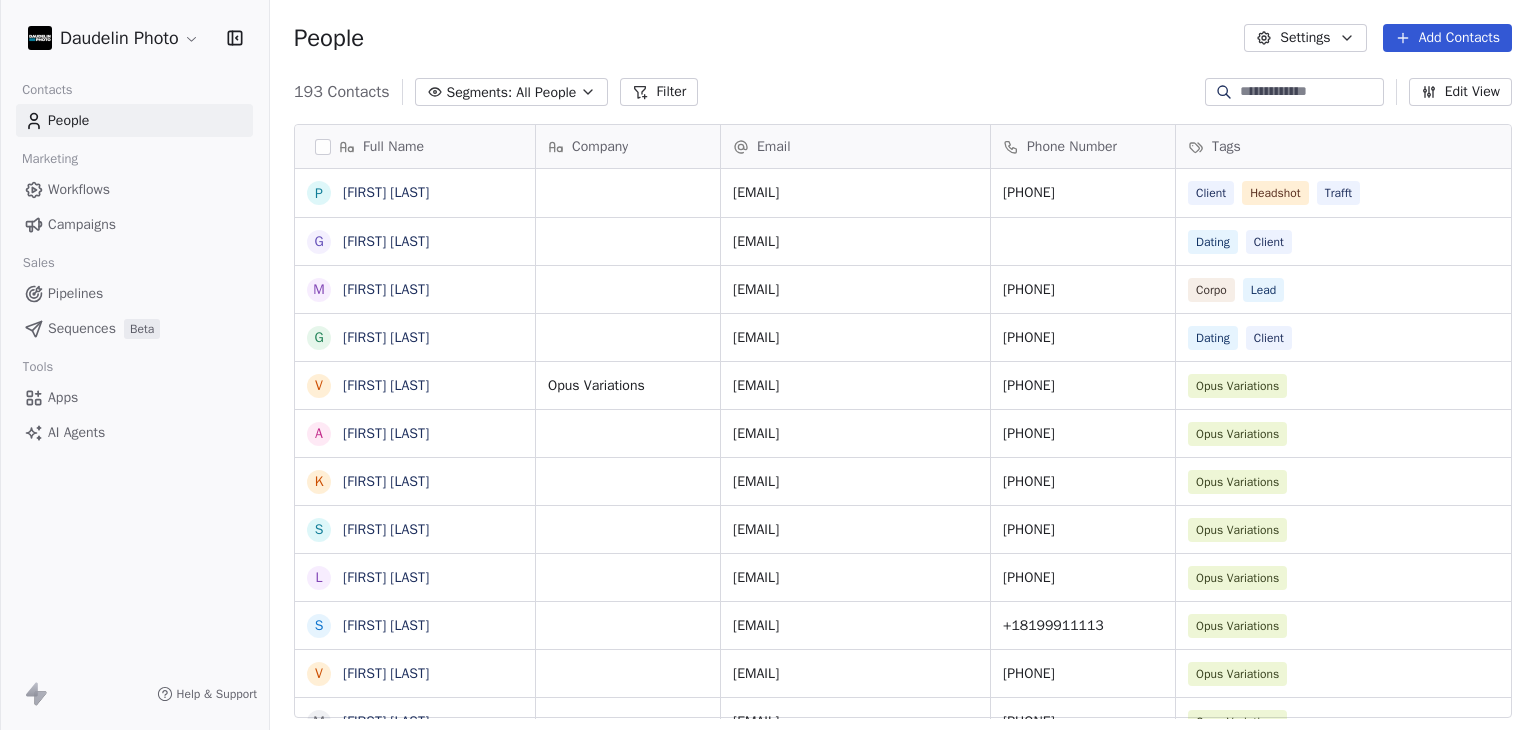 type 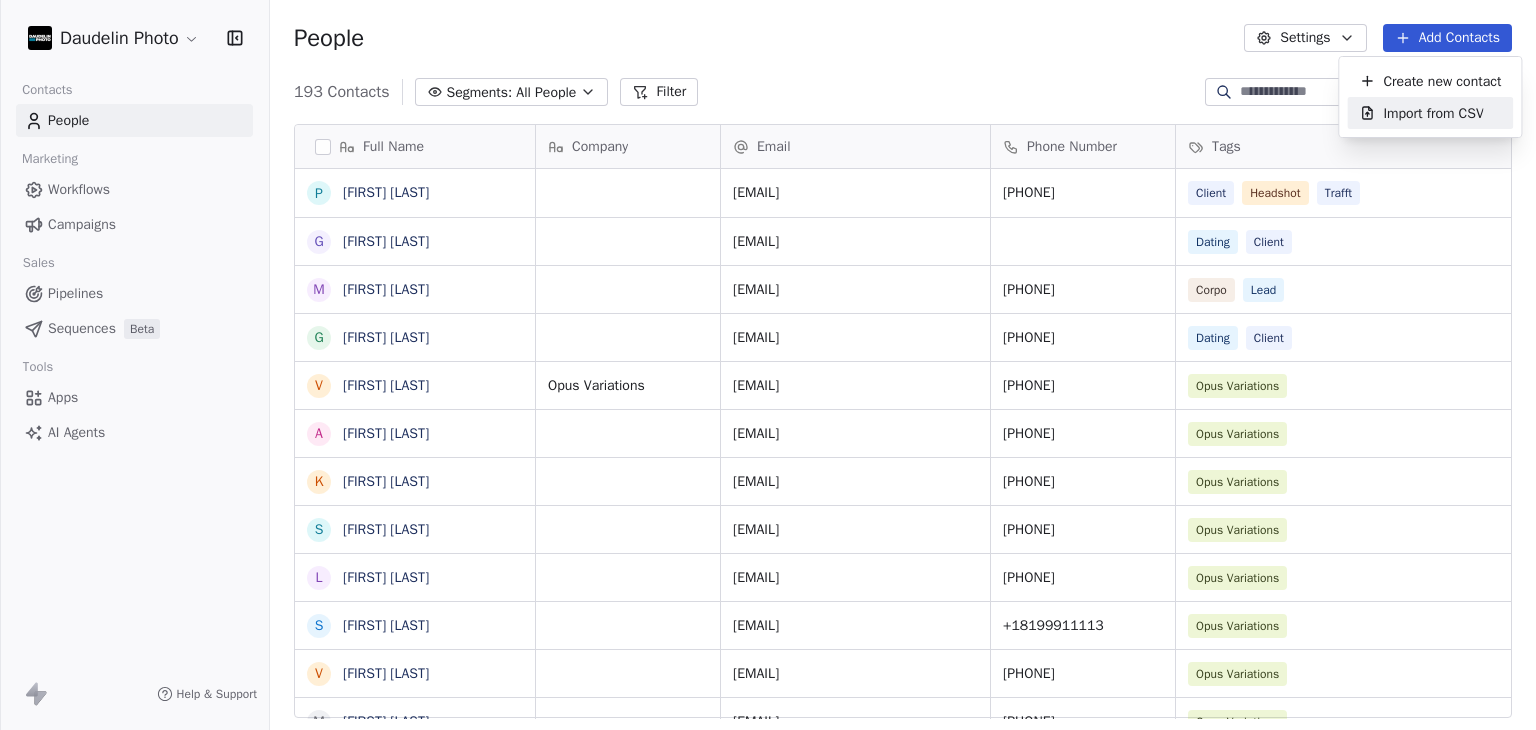 click on "Create new contact" at bounding box center [1442, 81] 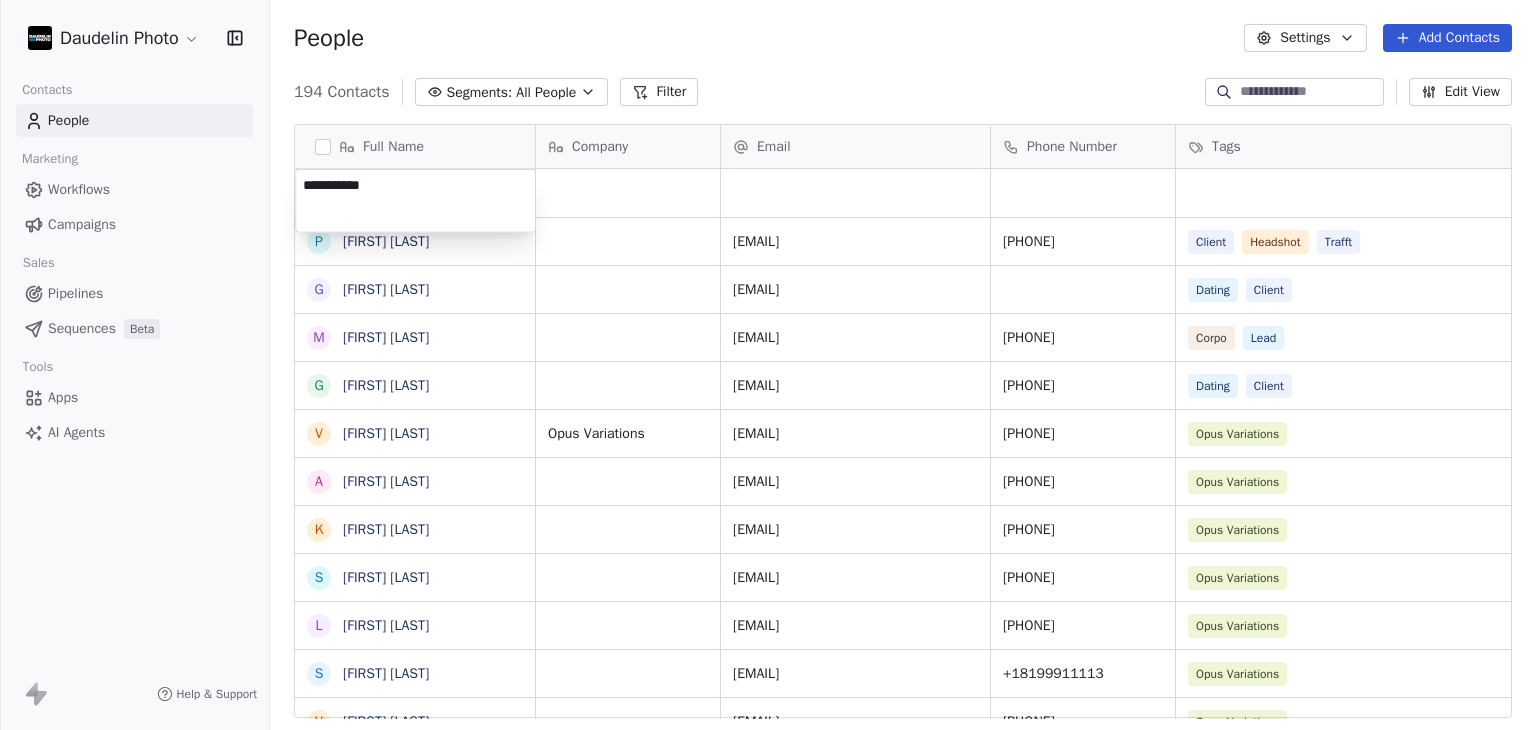 type on "**********" 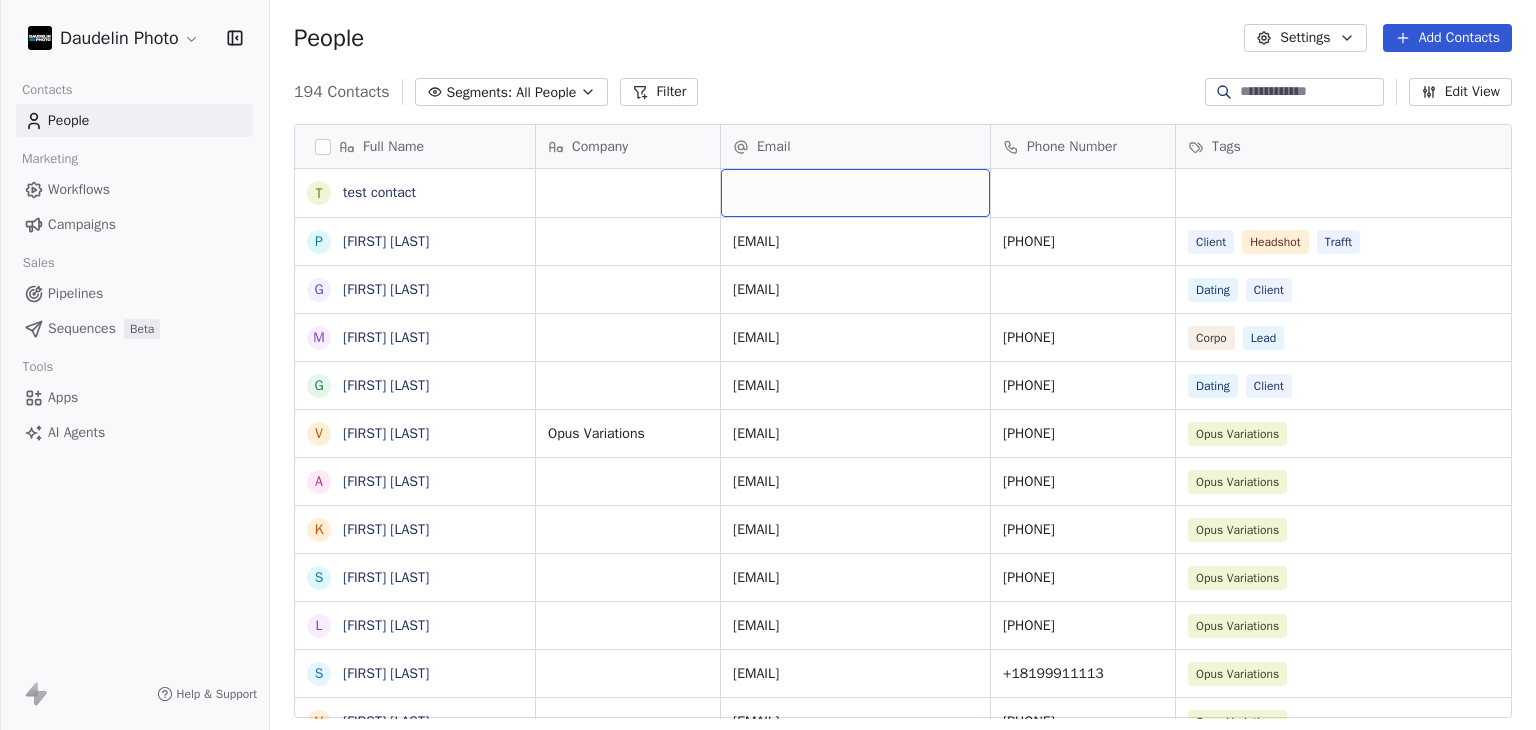 click at bounding box center [855, 193] 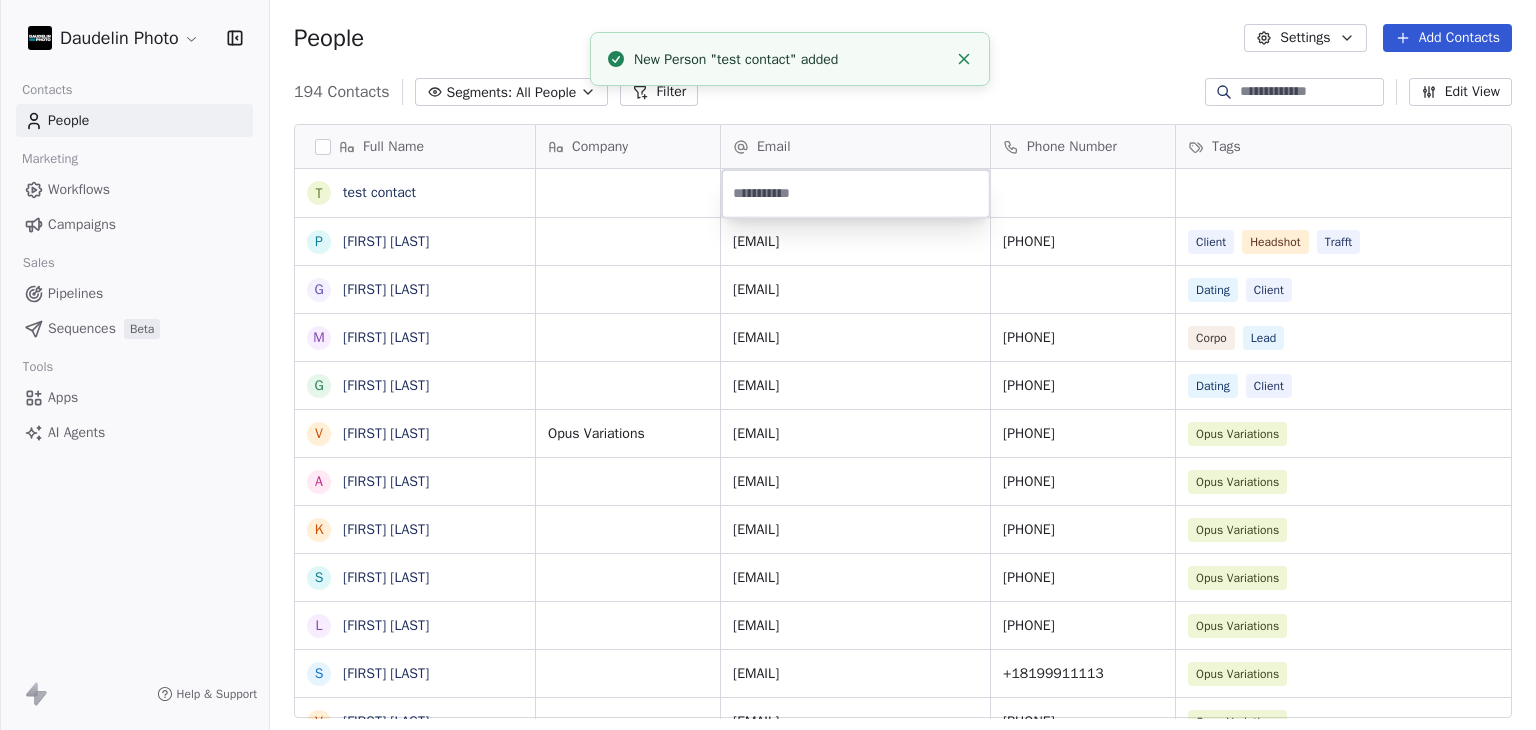 drag, startPoint x: 1044, startPoint y: 50, endPoint x: 1012, endPoint y: 81, distance: 44.553337 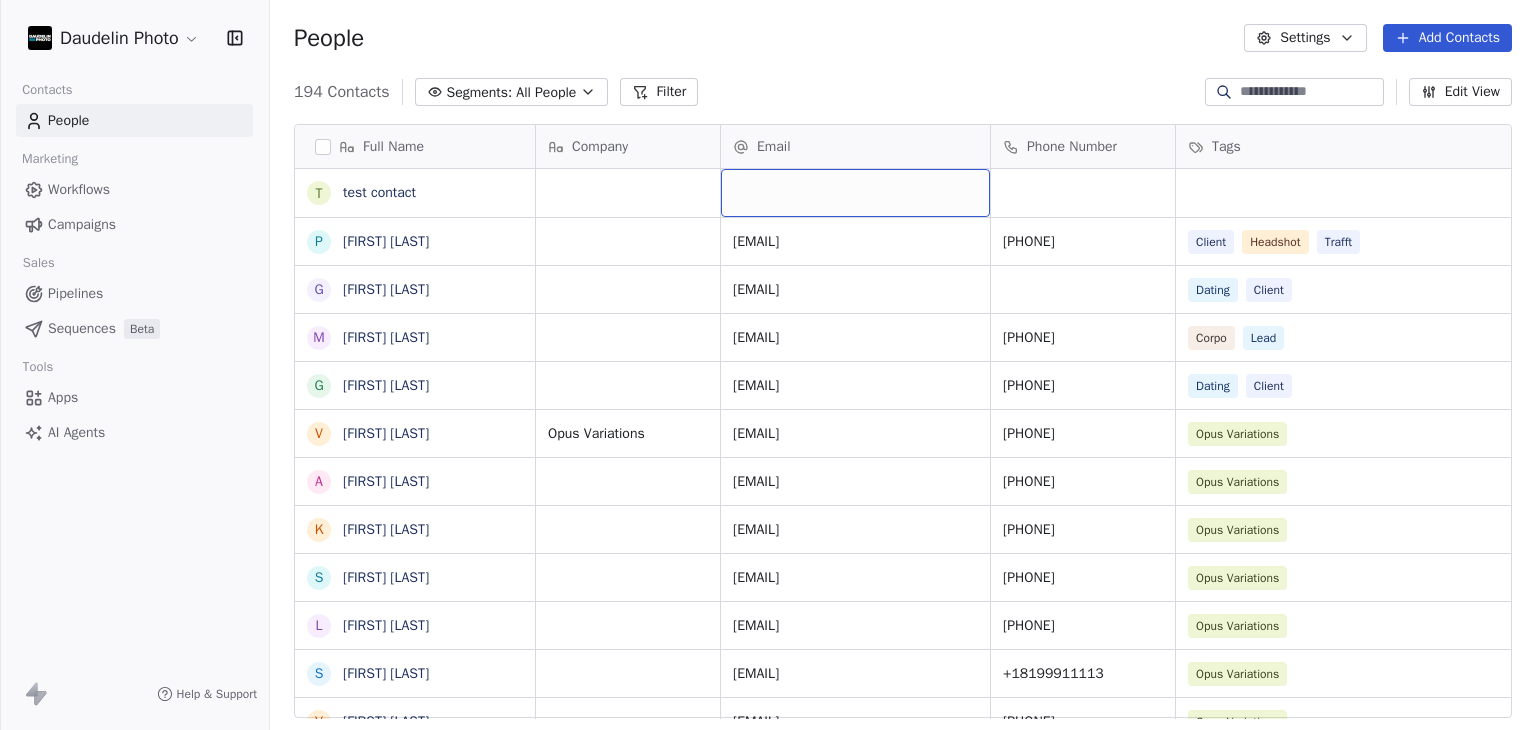 click at bounding box center [855, 193] 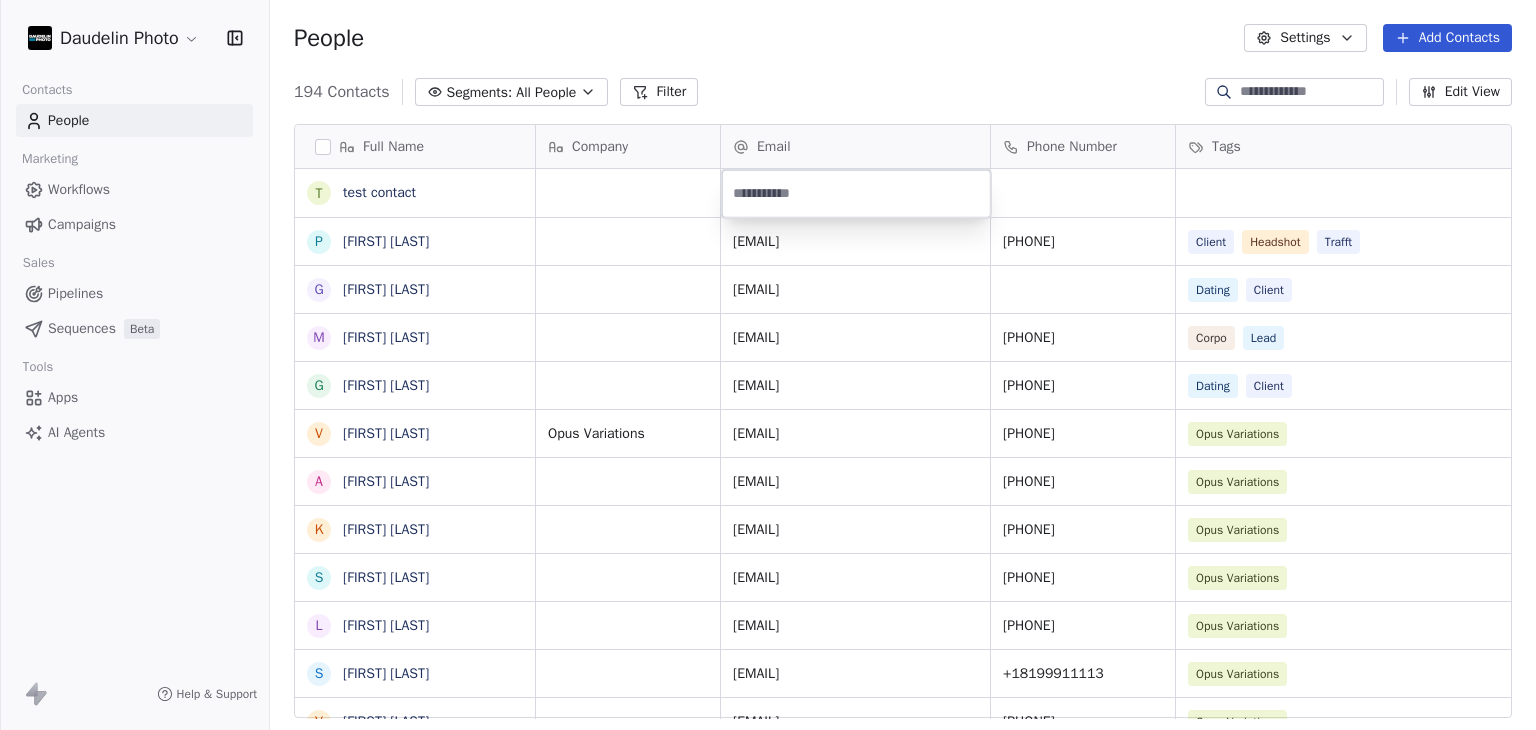 click at bounding box center (856, 194) 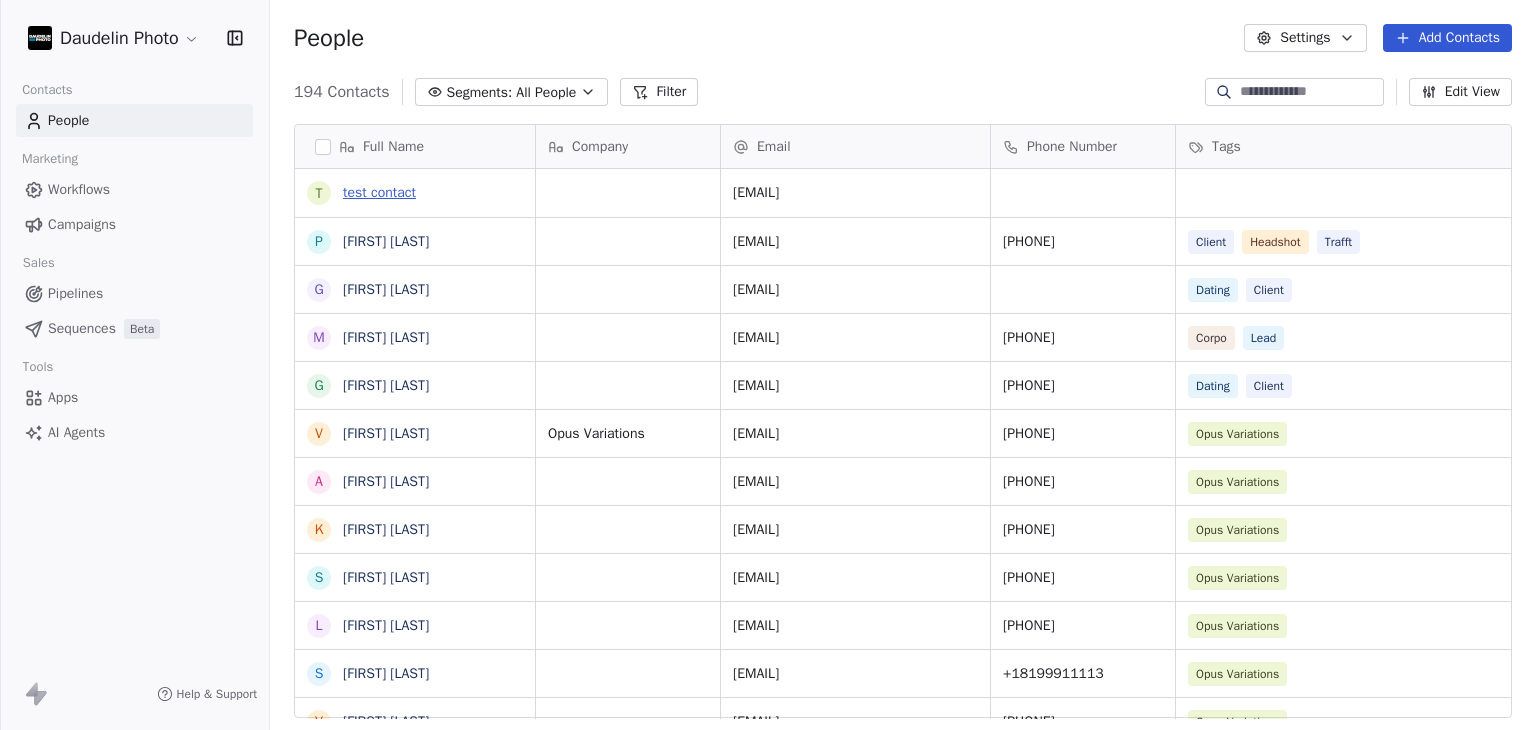 click on "test contact" at bounding box center (379, 192) 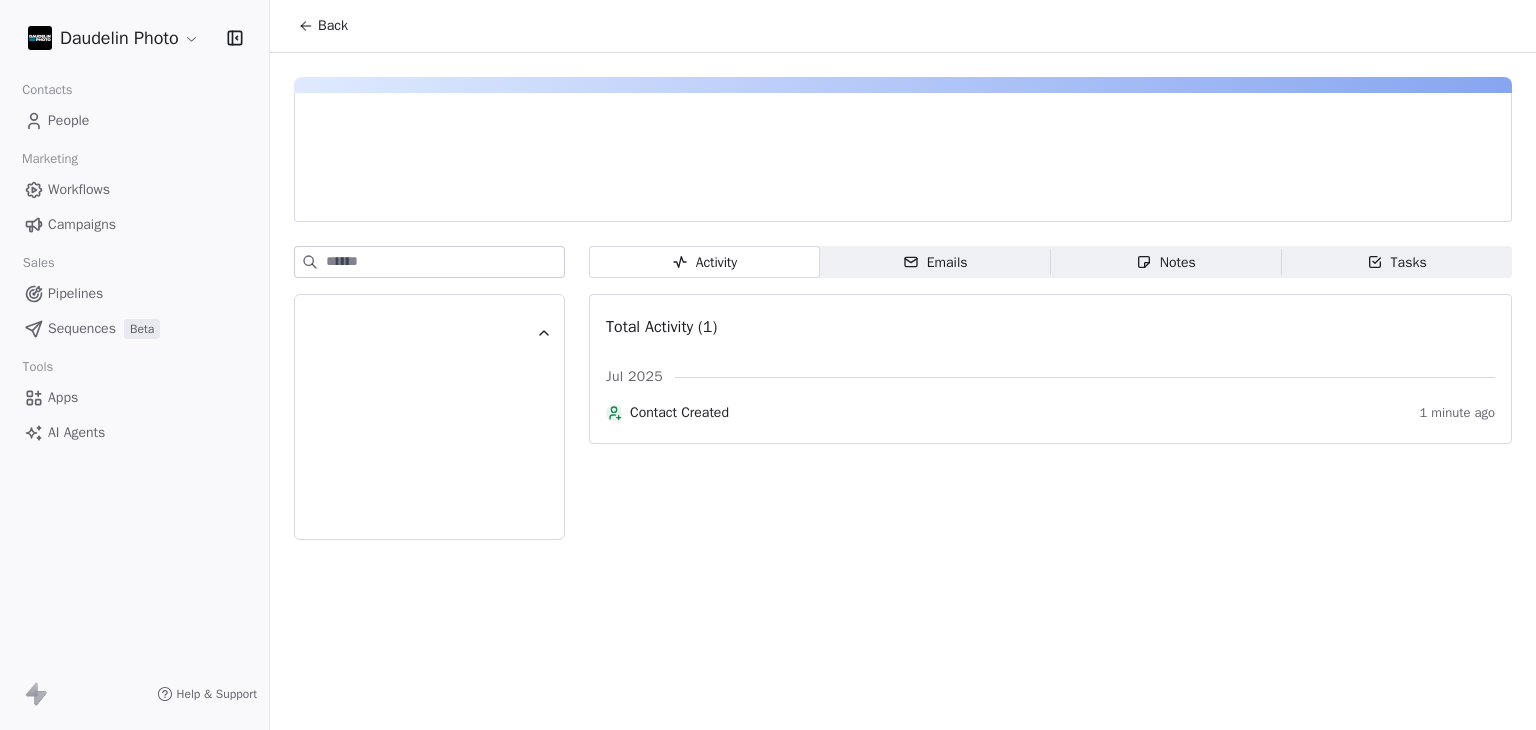 click on "Emails Emails" at bounding box center (935, 262) 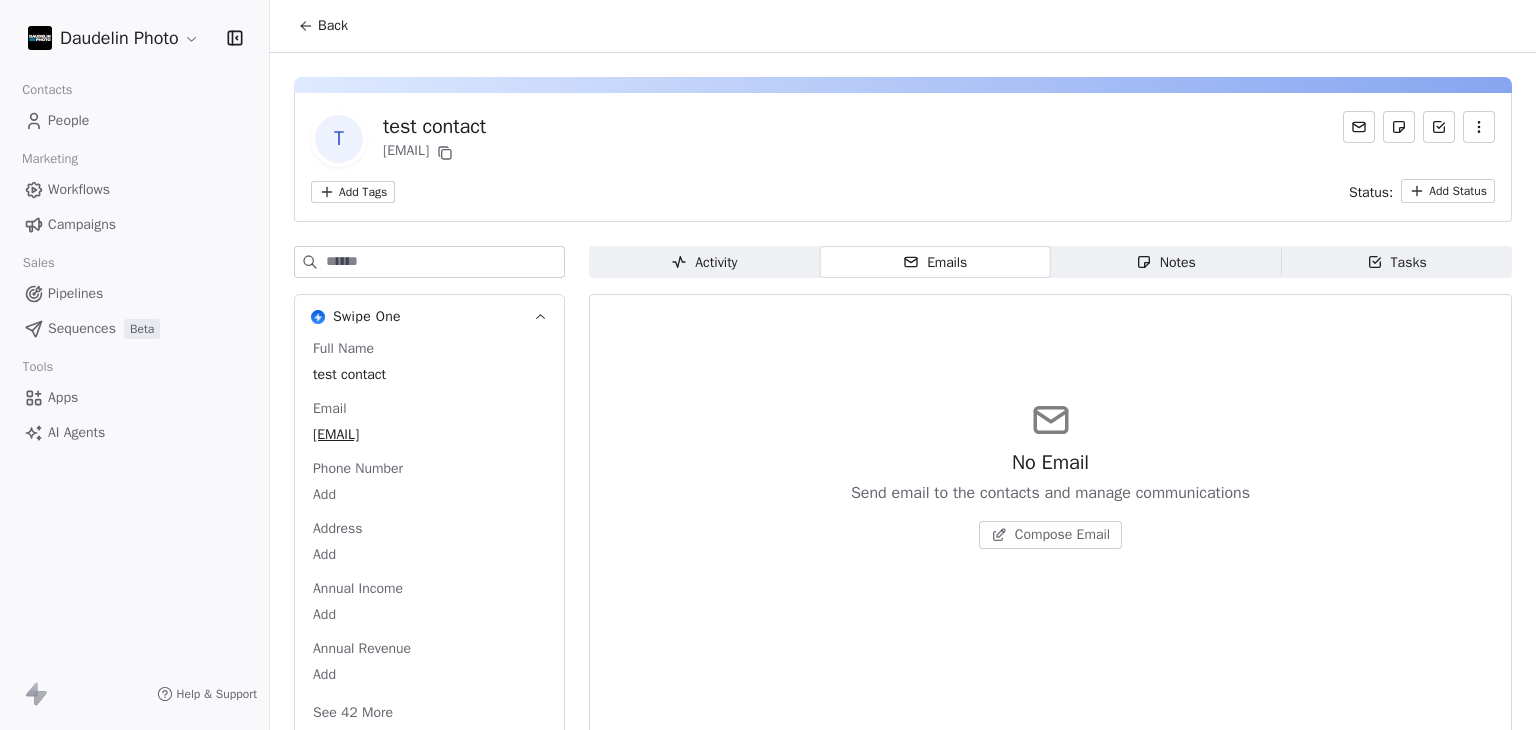 click on "Compose Email" at bounding box center (1062, 535) 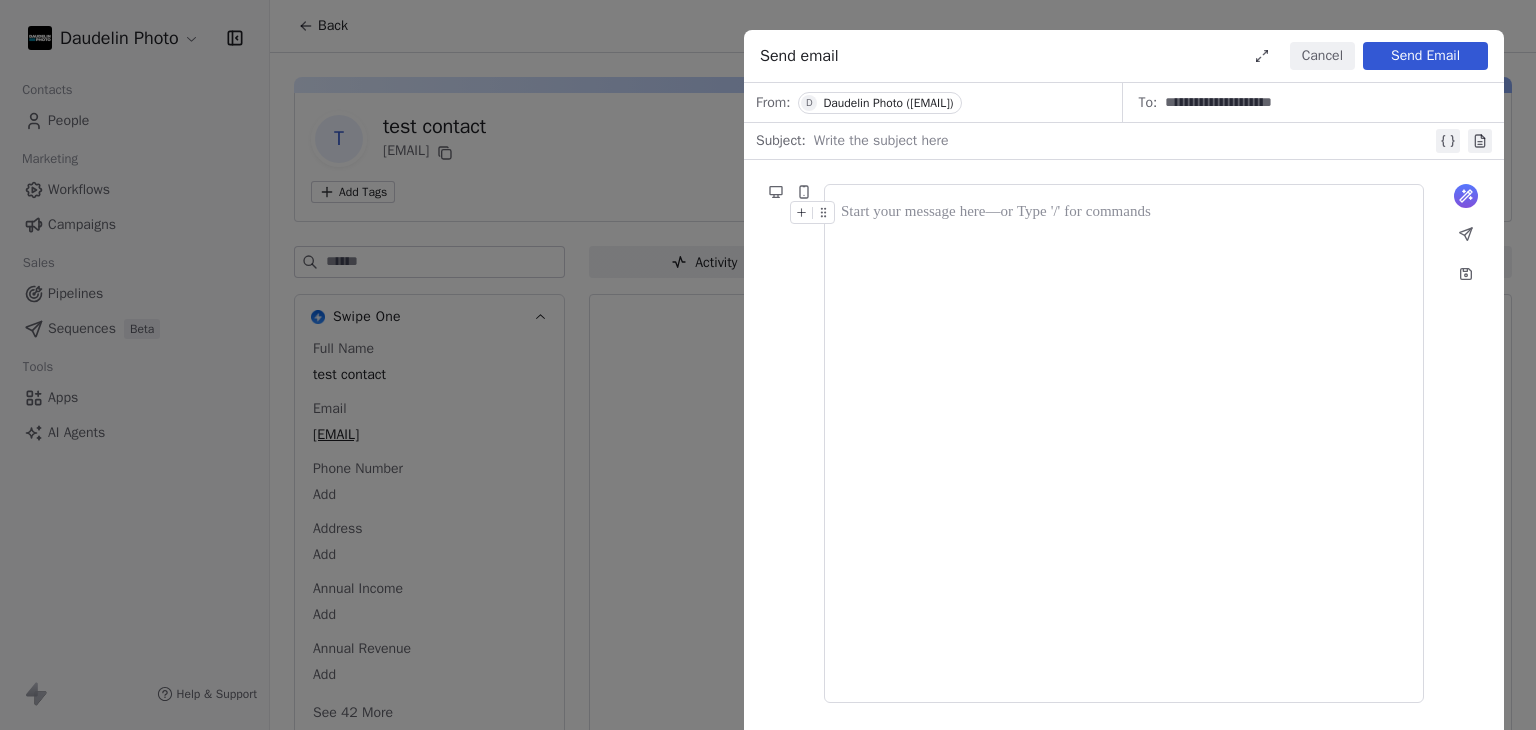 click at bounding box center [1123, 141] 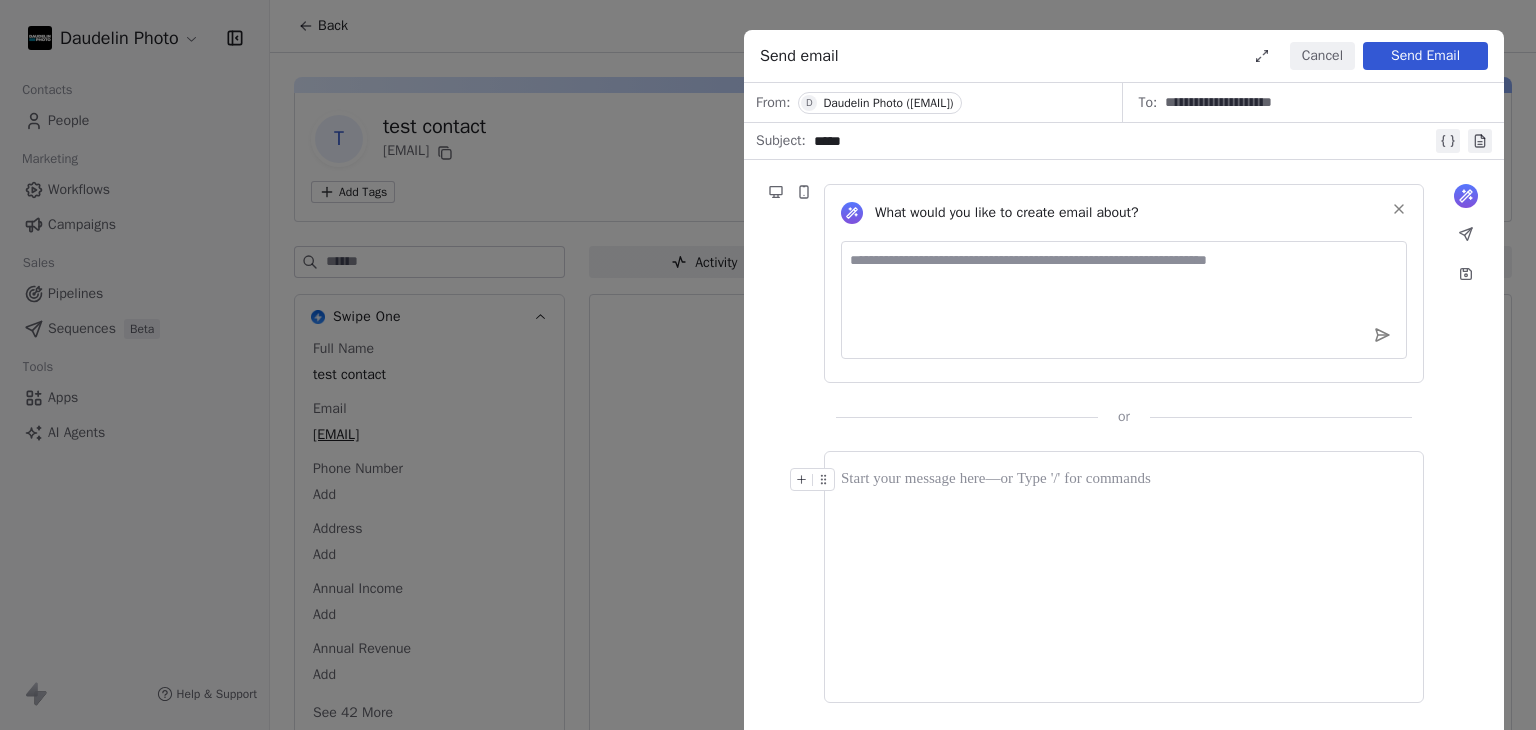 click at bounding box center [1124, 577] 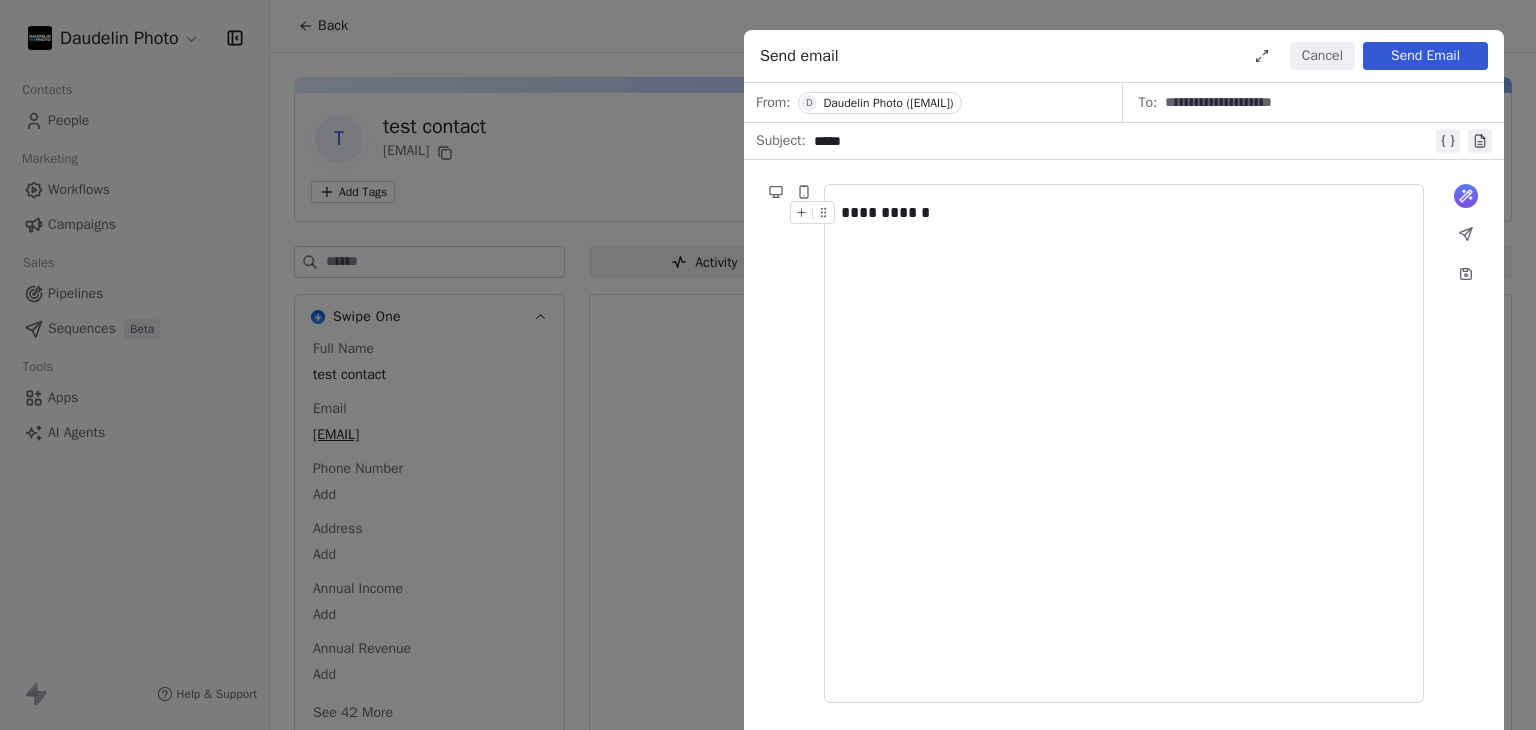 click 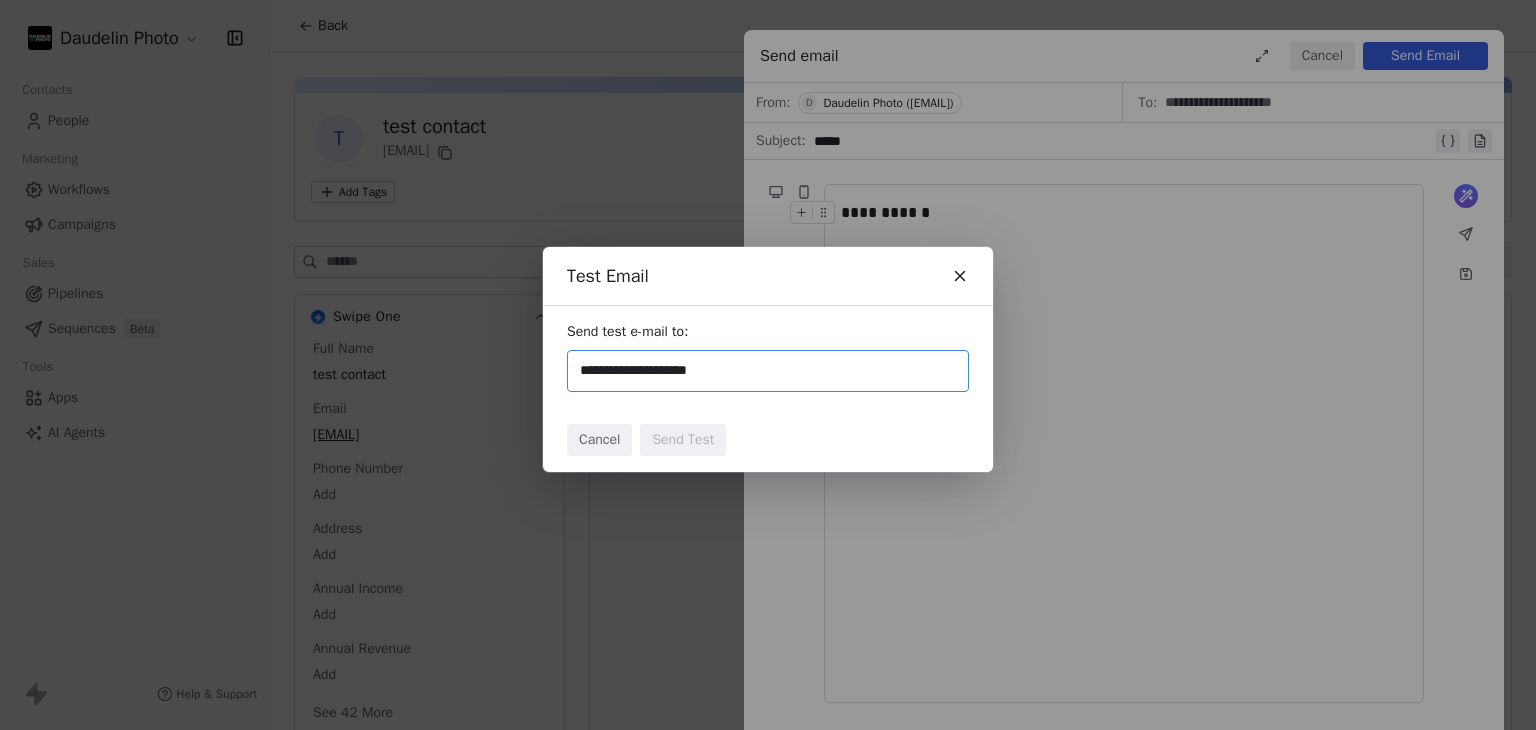 type on "**********" 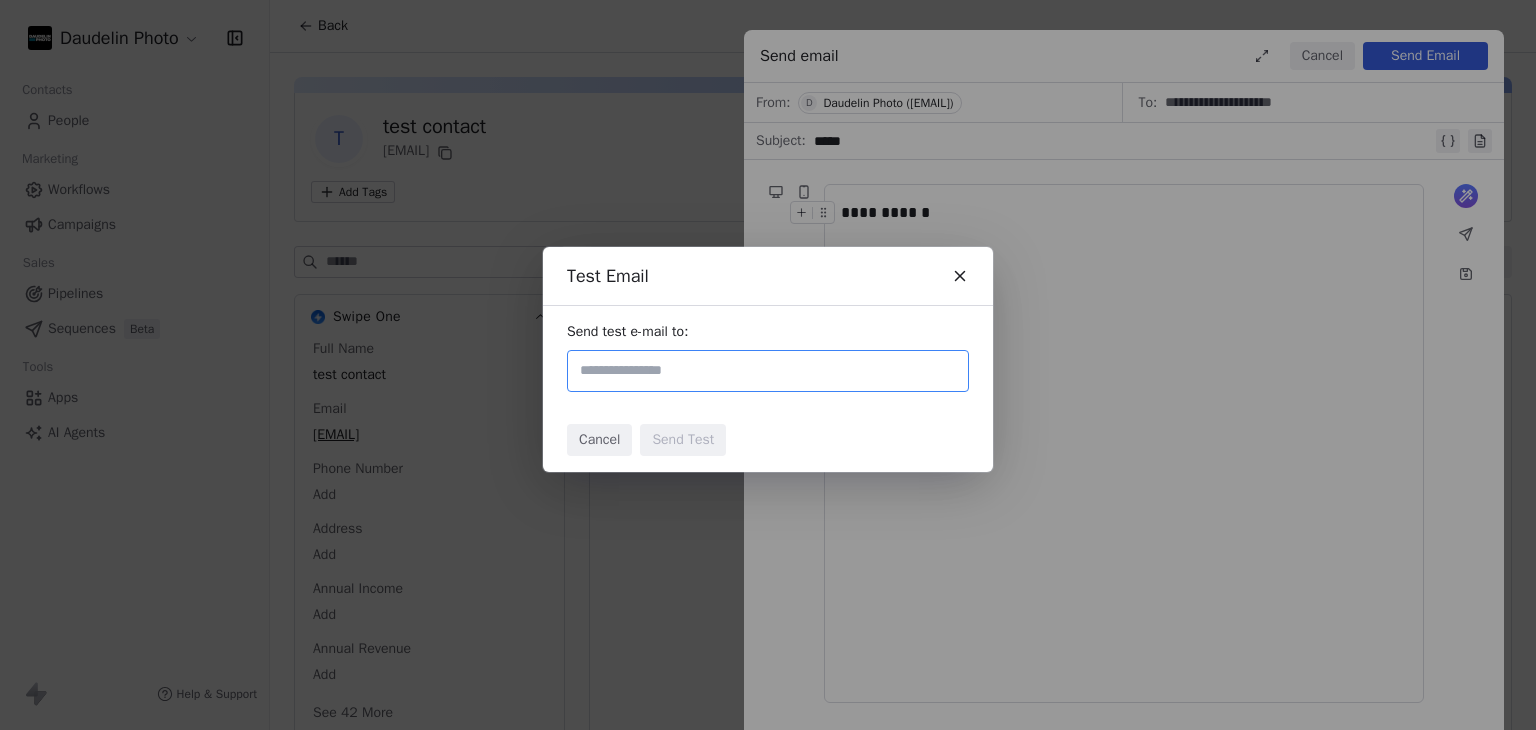 click on "Cancel Send Test" at bounding box center [768, 440] 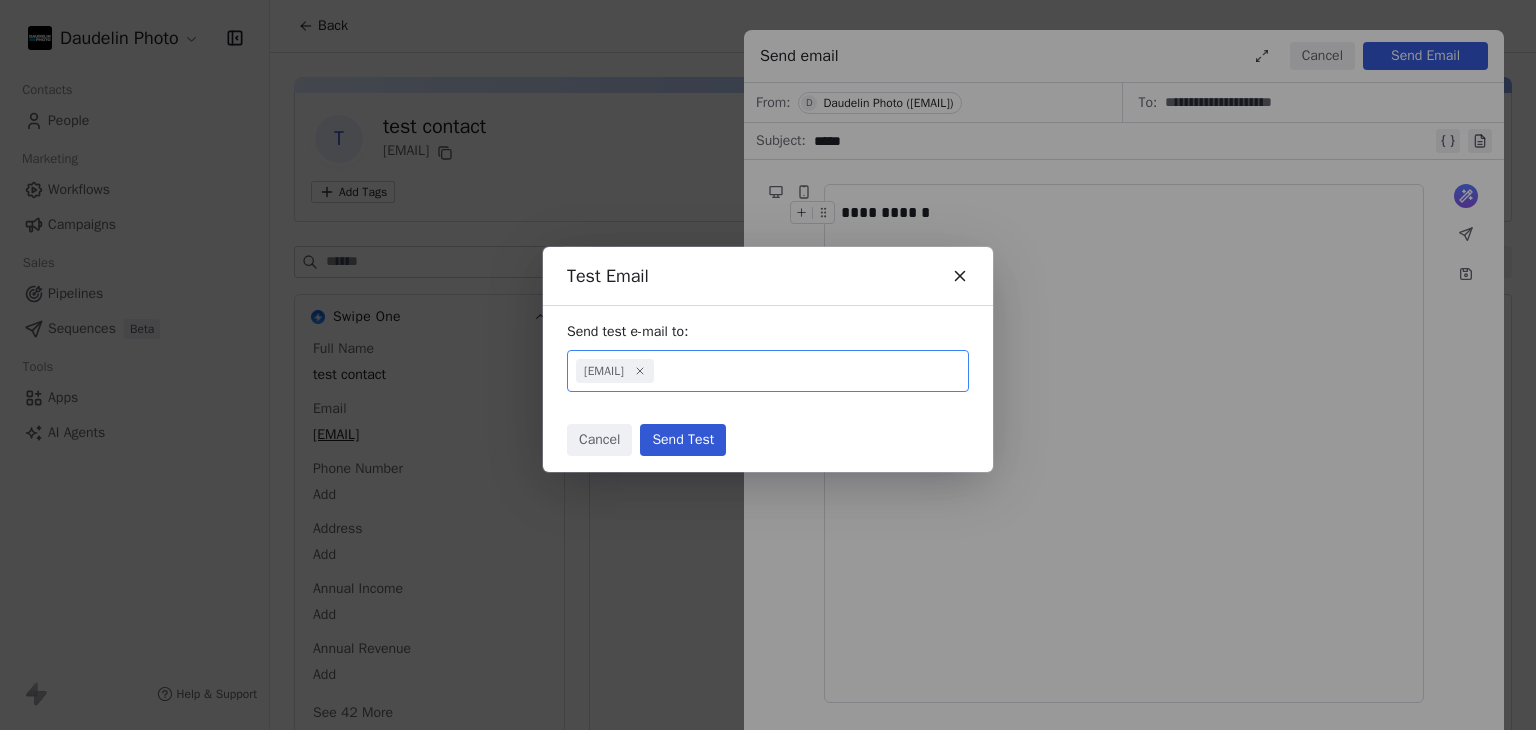 click on "Send Test" at bounding box center (683, 440) 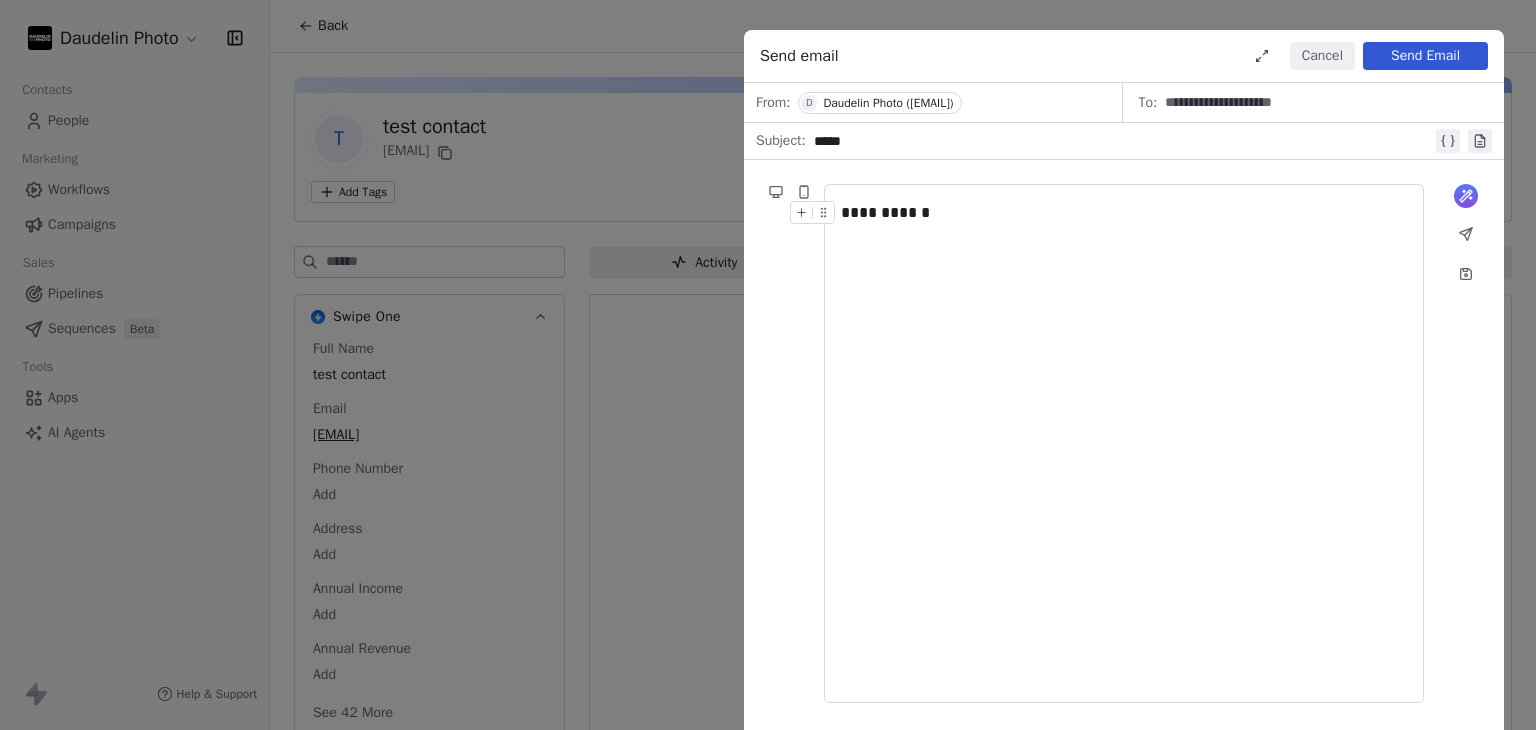 click on "Send Email" at bounding box center [1425, 56] 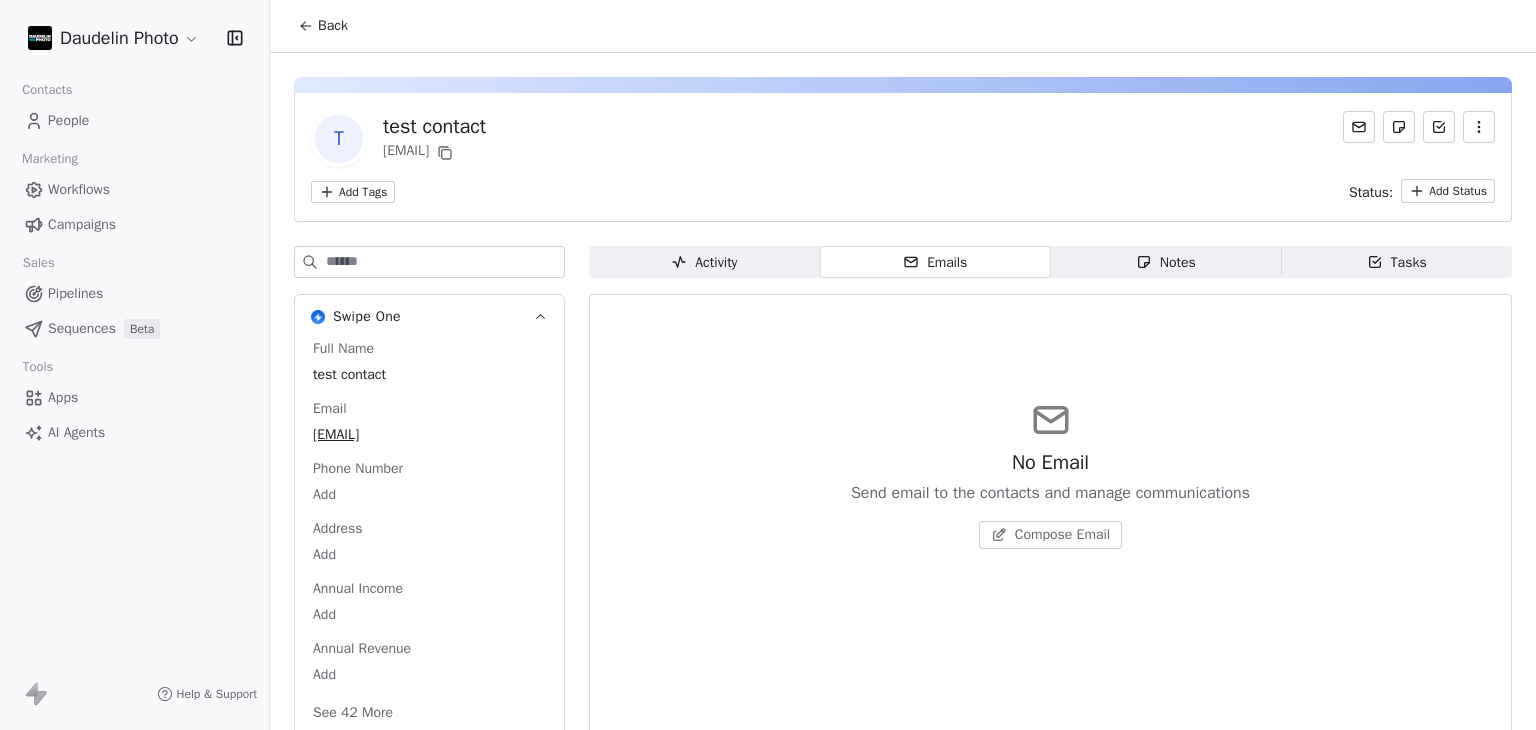 click on "Compose Email" at bounding box center [1062, 535] 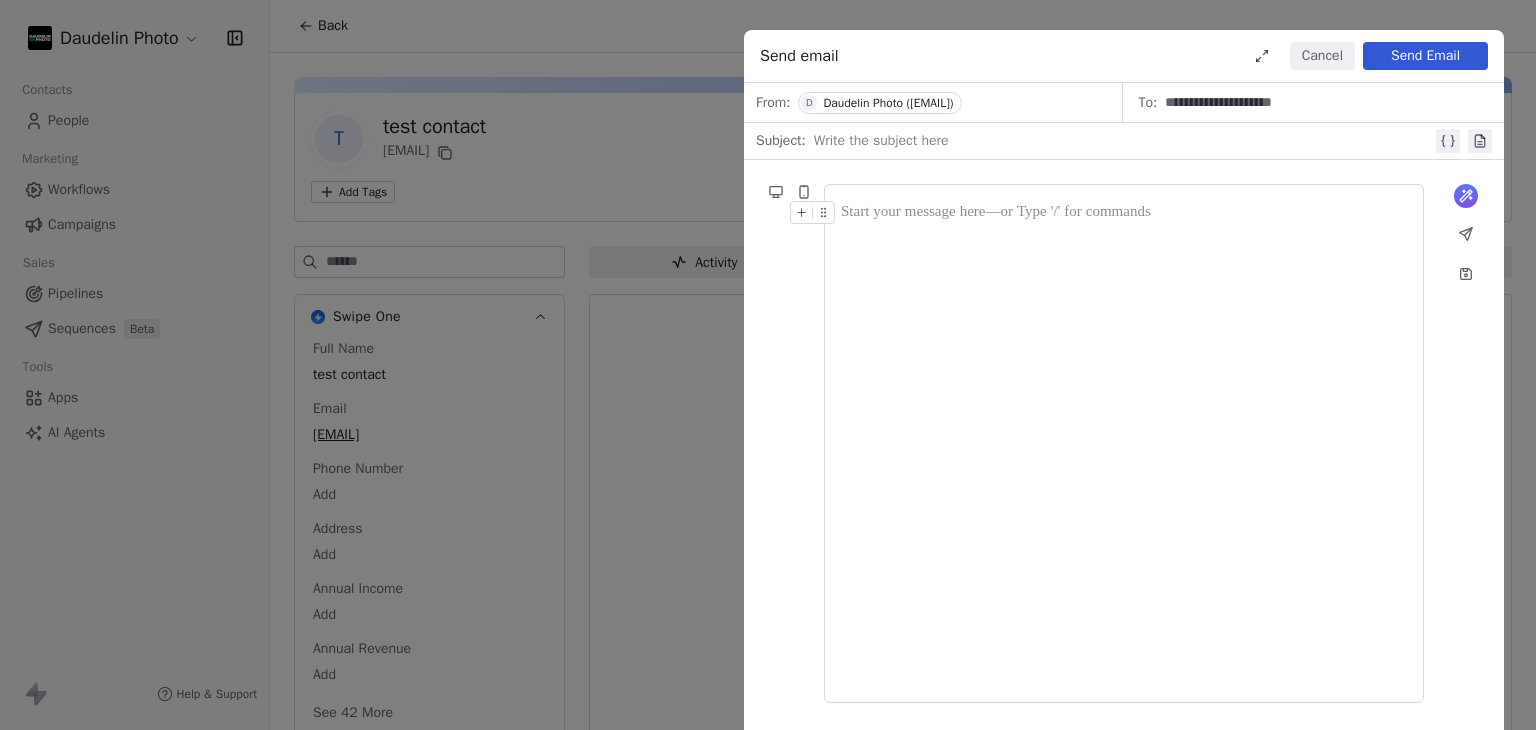 click at bounding box center (1123, 141) 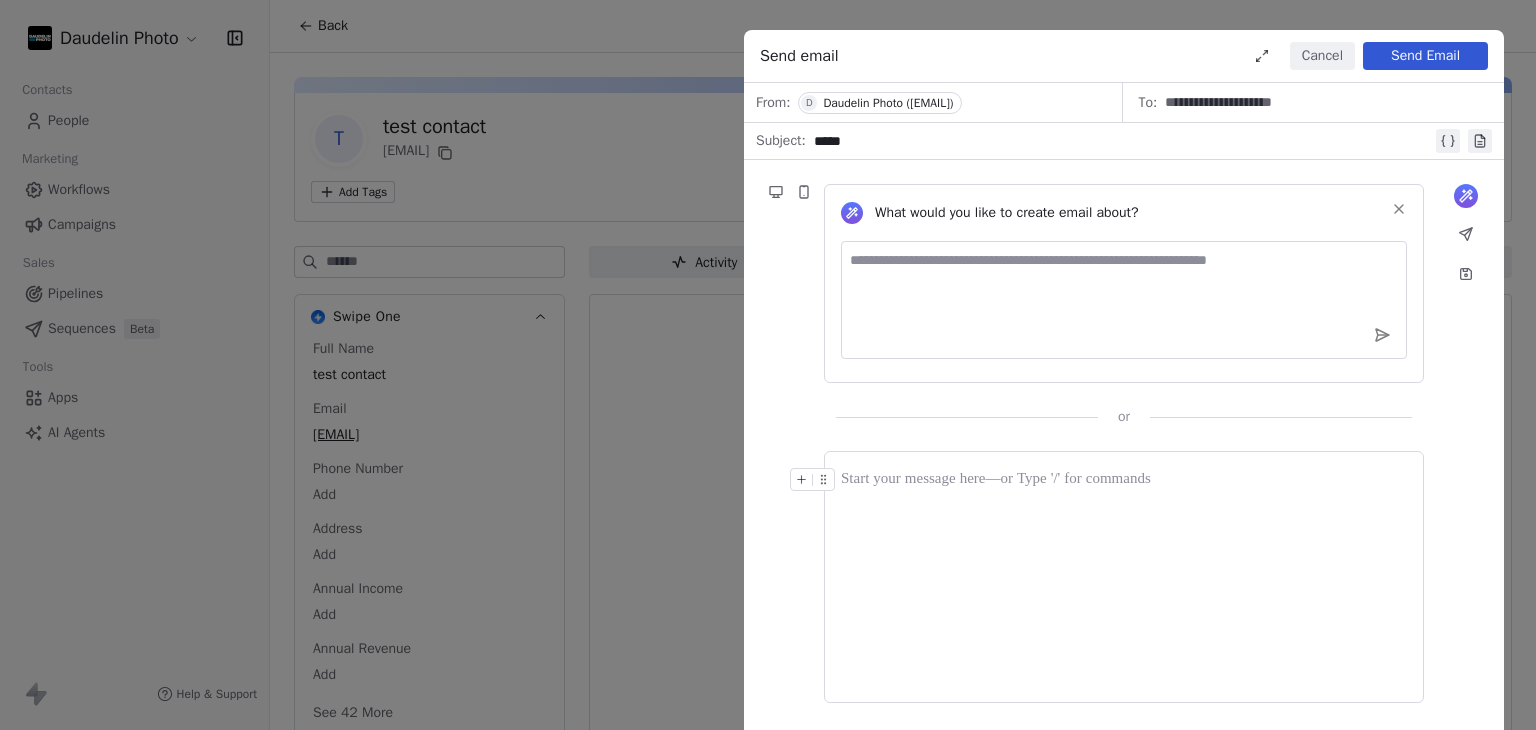 click at bounding box center [1124, 480] 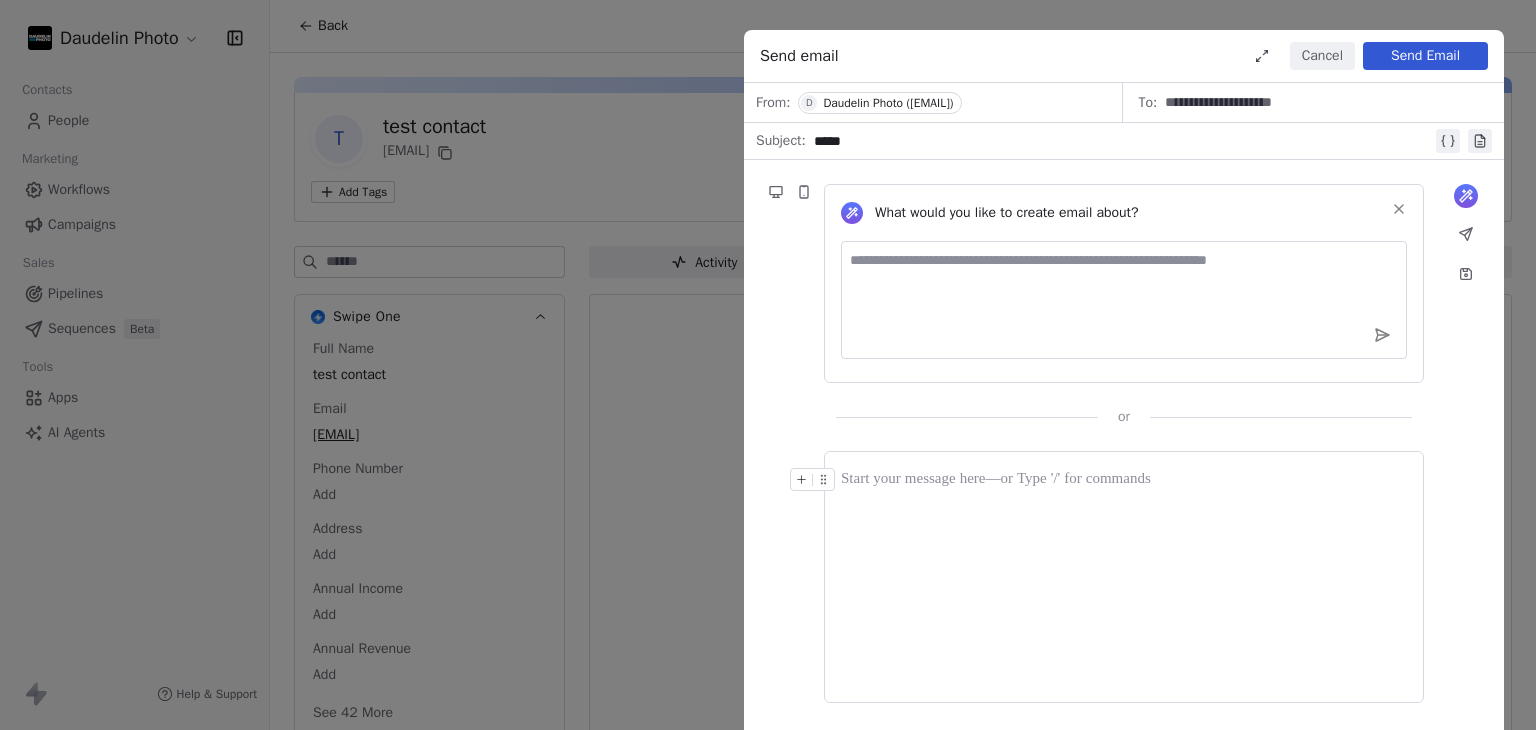 type 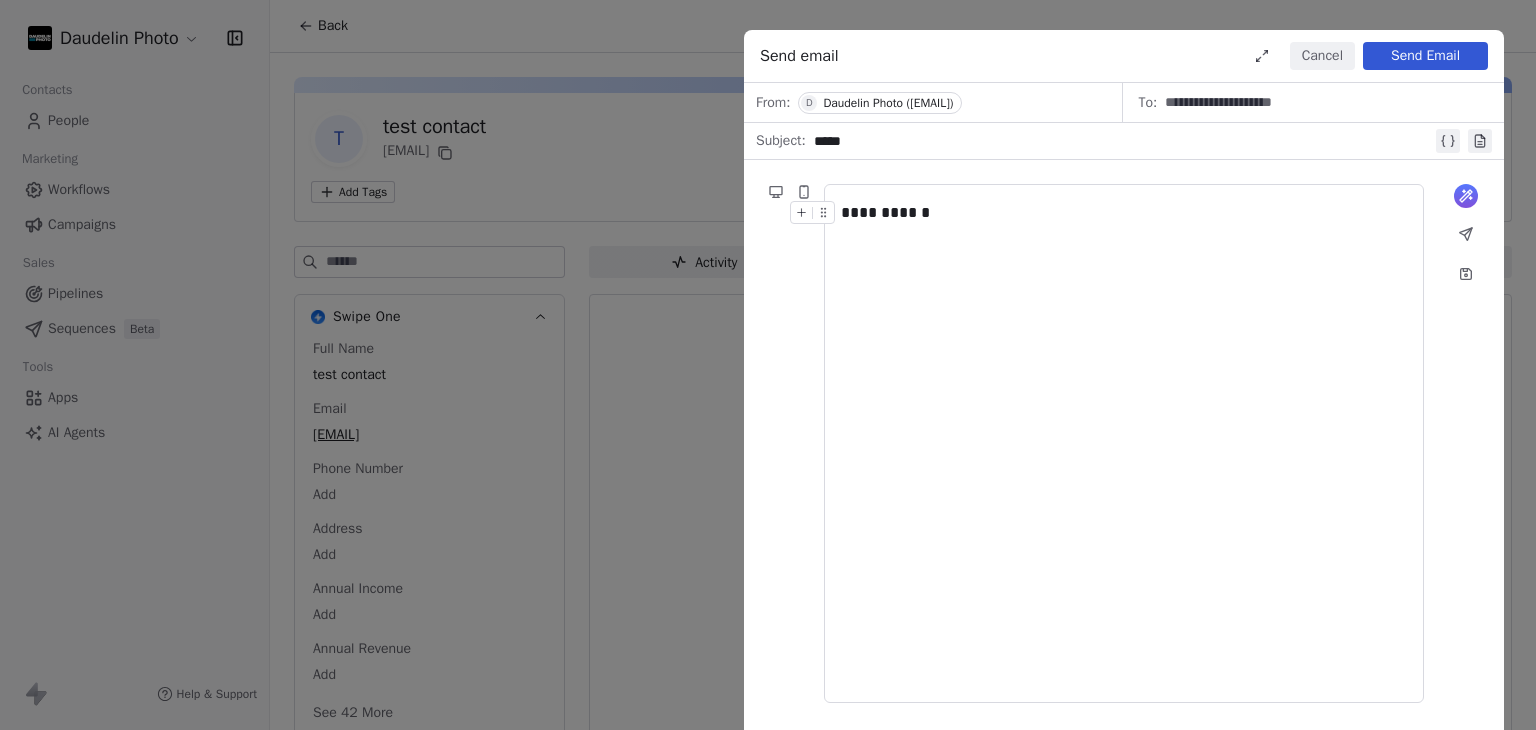 click 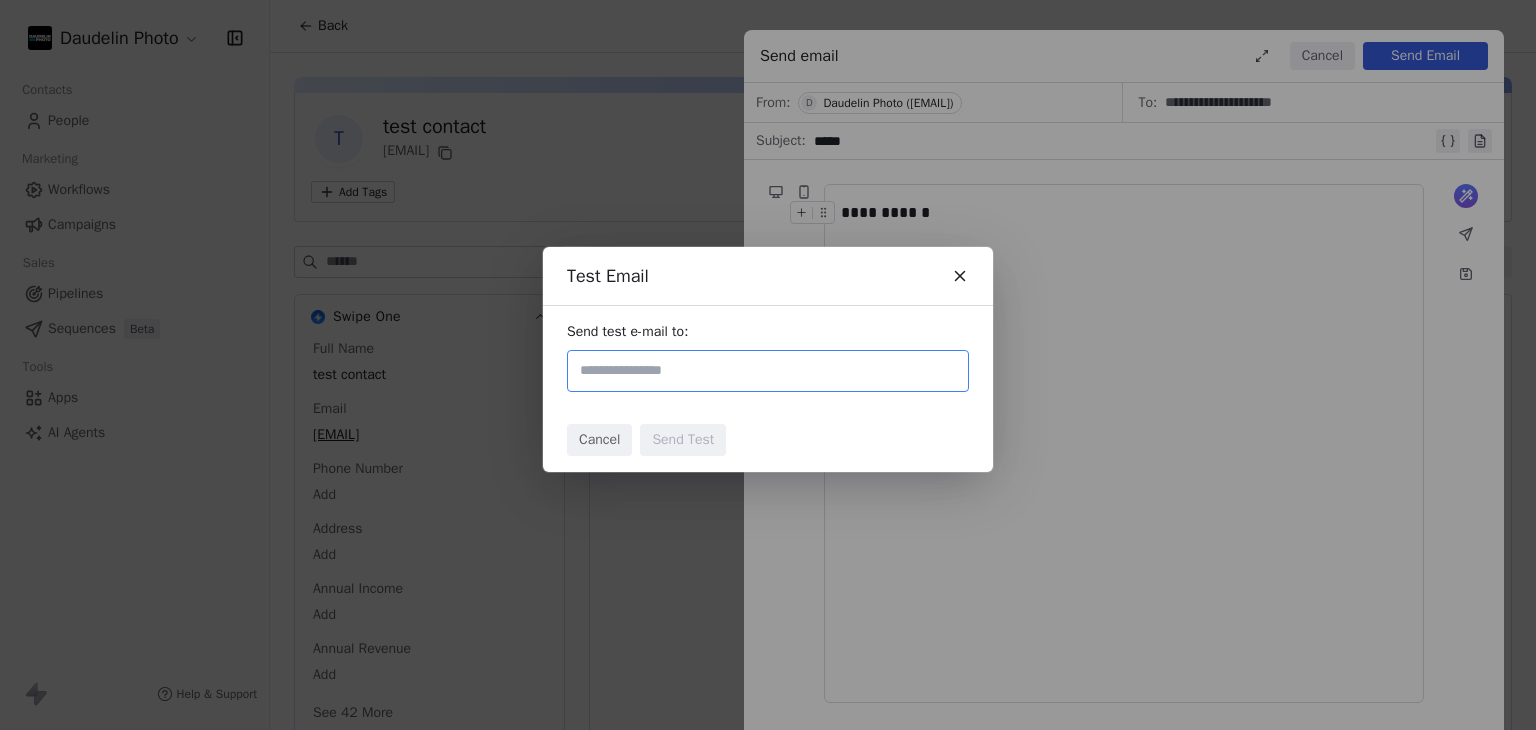 click 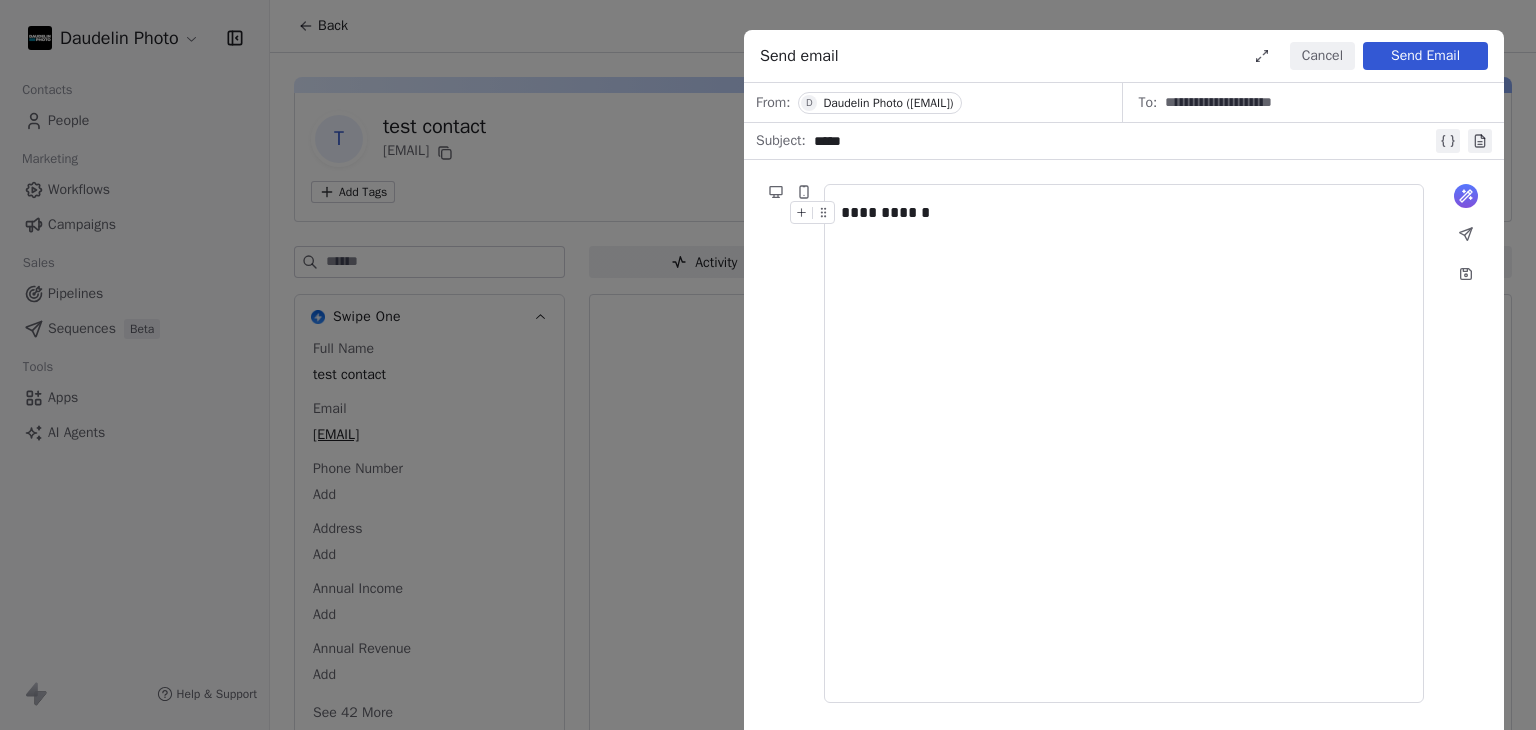 click on "Send Email" at bounding box center [1425, 56] 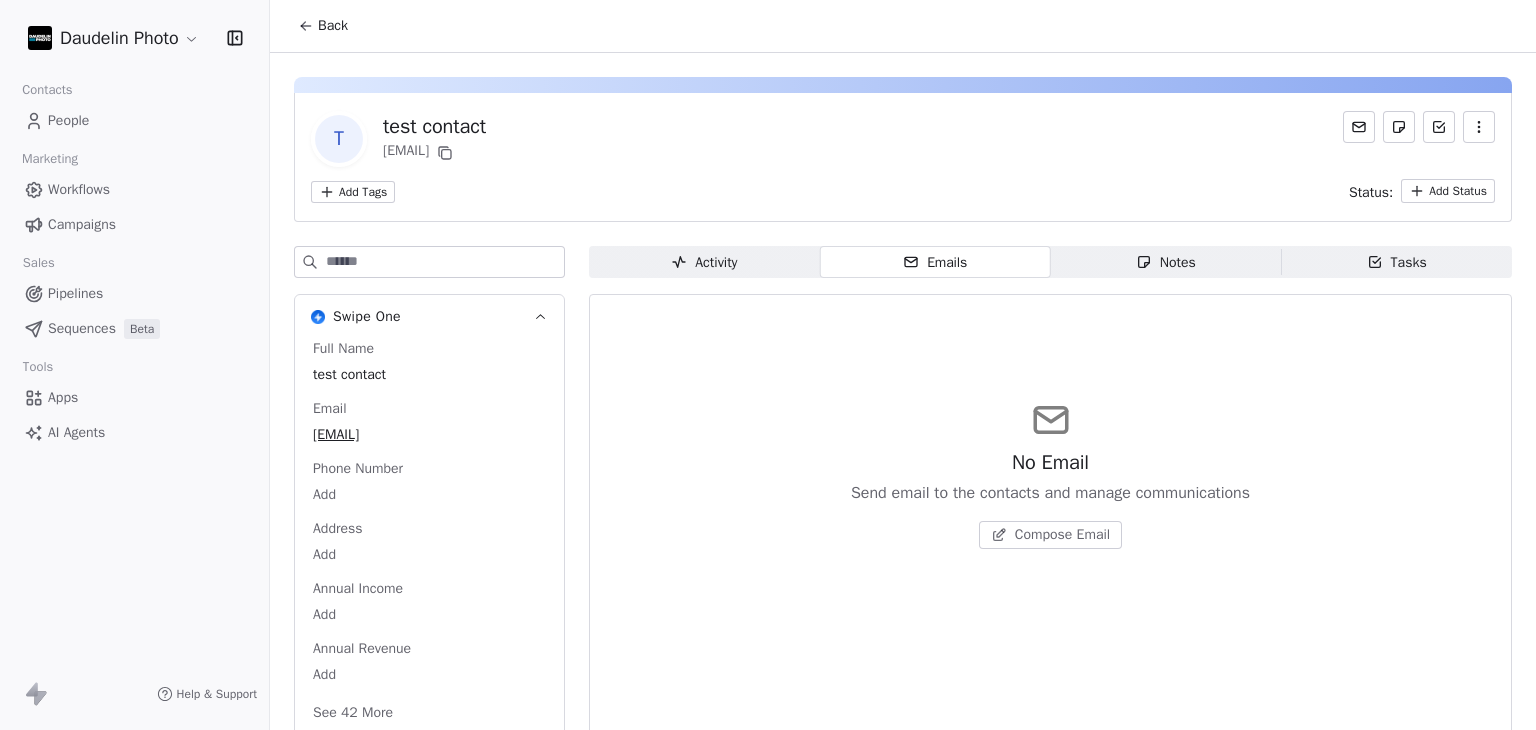 click on "Back" at bounding box center (323, 26) 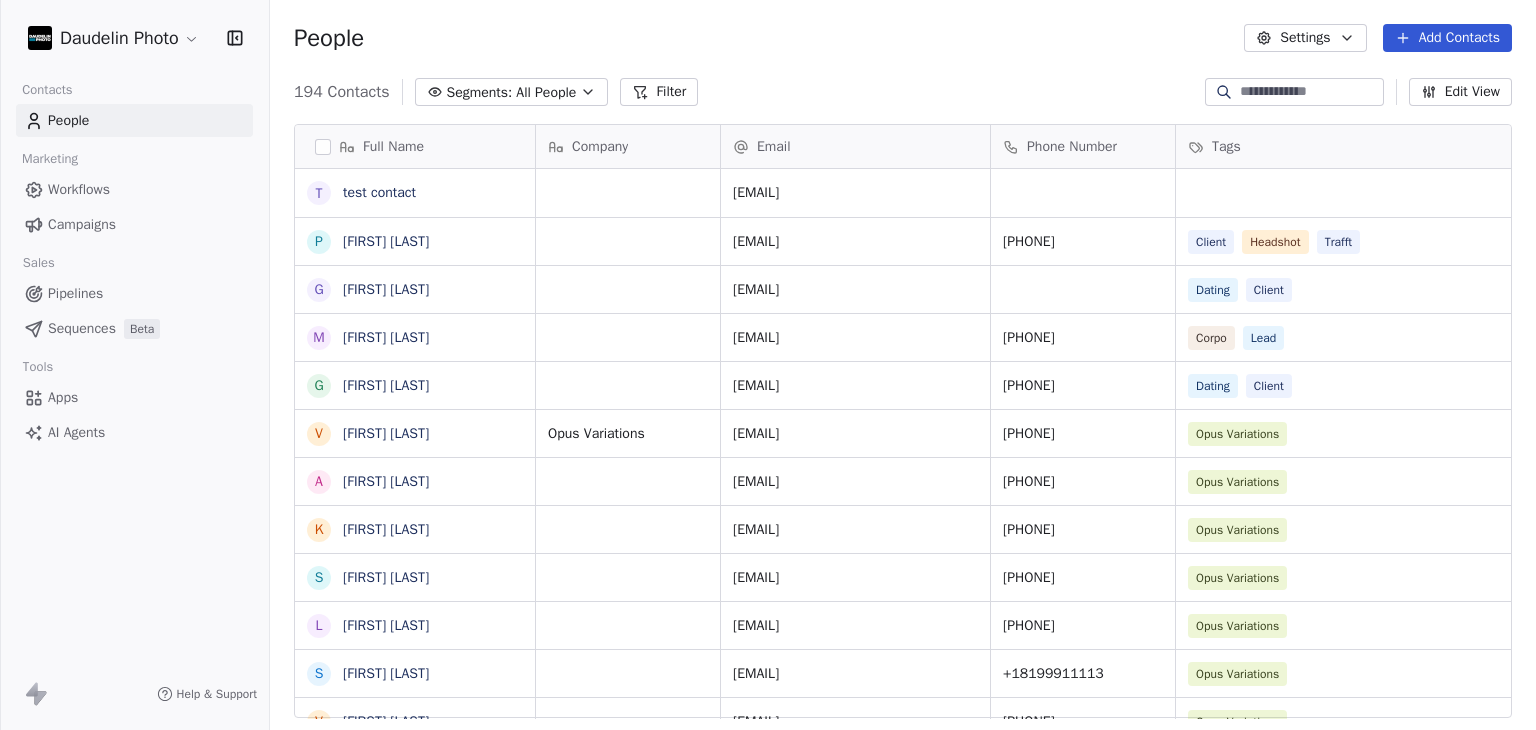 scroll, scrollTop: 16, scrollLeft: 16, axis: both 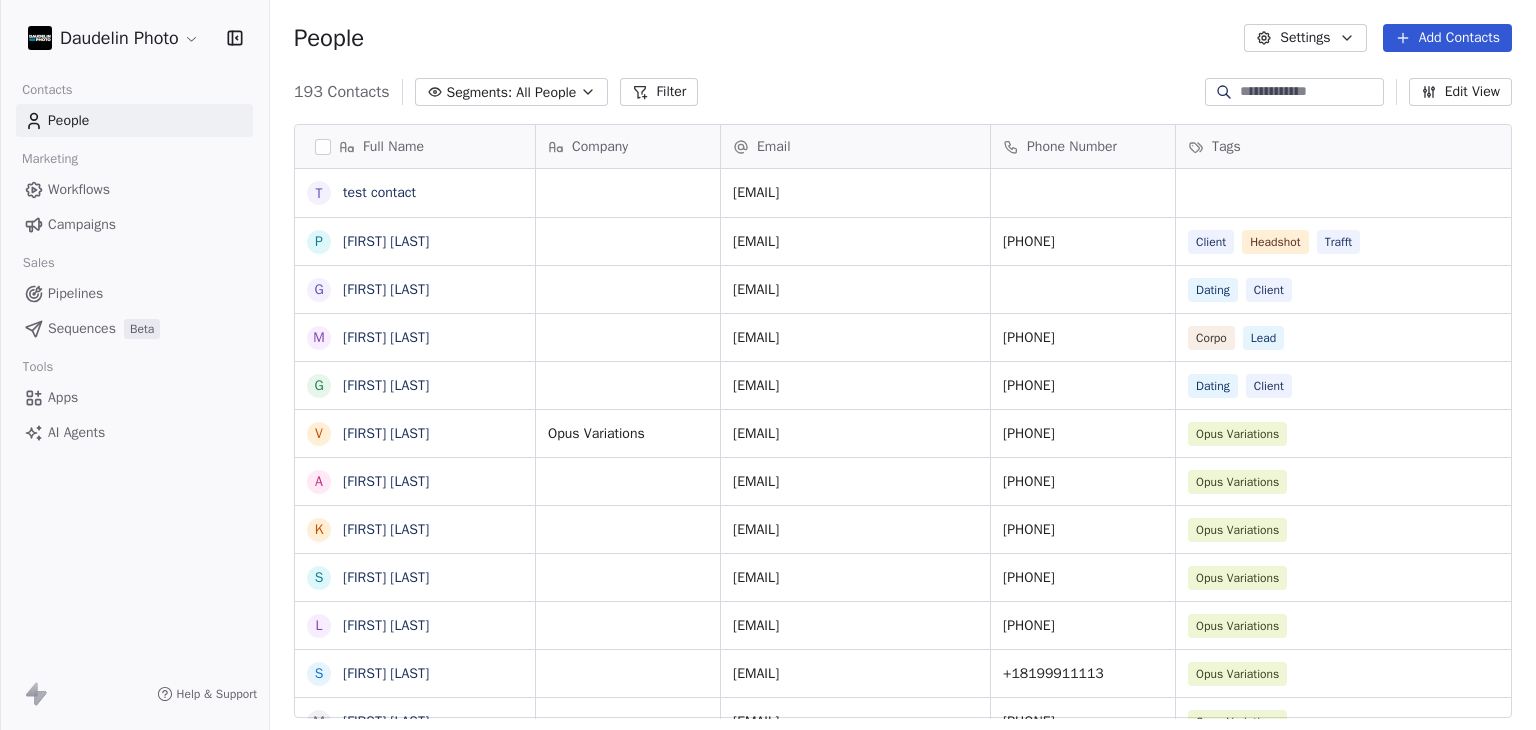 click on "Daudelin Photo Contacts People Marketing Workflows Campaigns Sales Pipelines Sequences Beta Tools Apps AI Agents Help & Support People Settings Add Contacts 193 Contacts Segments: All People Filter Edit View Tag Add to Sequence Export Full Name t test contact P [FIRST] [LAST] G [FIRST] [LAST] M [FIRST] [LAST] G [FIRST] [LAST] V [FIRST] [LAST] A [FIRST] [LAST] K [FIRST] [LAST] S [FIRST] [LAST] L [FIRST] [LAST] S [FIRST] [LAST] M [FIRST] [LAST] V [FIRST] [LAST] K [FIRST] [LAST] K [FIRST] [LAST] L [FIRST] [LAST] M [FIRST] [LAST] E [FIRST] [LAST] M [FIRST] [LAST] M [FIRST] [LAST] N [FIRST] [LAST] K [FIRST] [LAST] J [FIRST] [LAST] M [FIRST] [LAST] È [FIRST] [LAST] L [FIRST] [LAST] C [FIRST] [LAST] V [FIRST] [LAST] A [FIRST] [LAST] V [FIRST] [LAST] V [FIRST] [LAST] Company Email Phone Number Tags Contacted by Website Country [EMAIL] [EMAIL] [PHONE] Client Headshot Trafft [EMAIL] Dating" at bounding box center (768, 365) 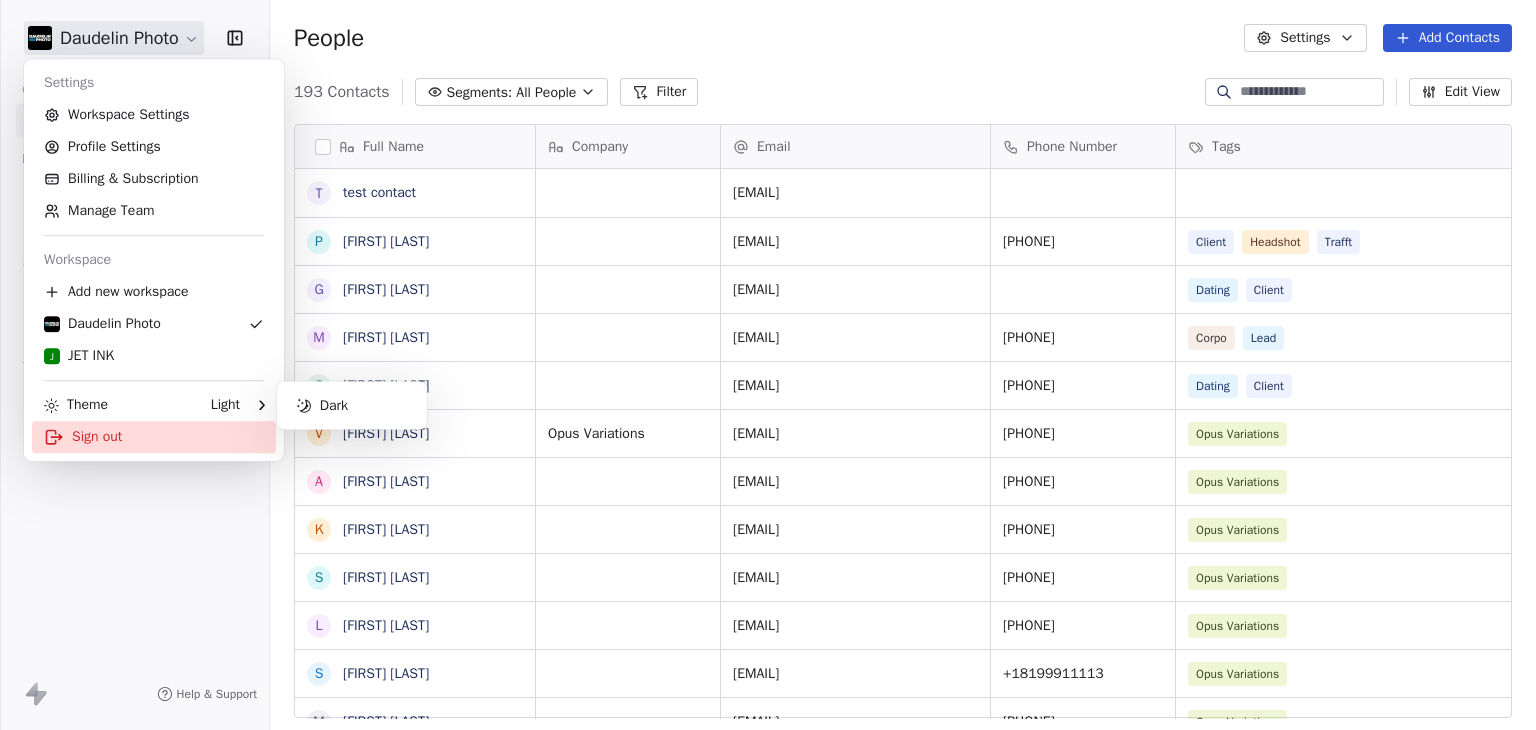 click on "Sign out" at bounding box center (154, 437) 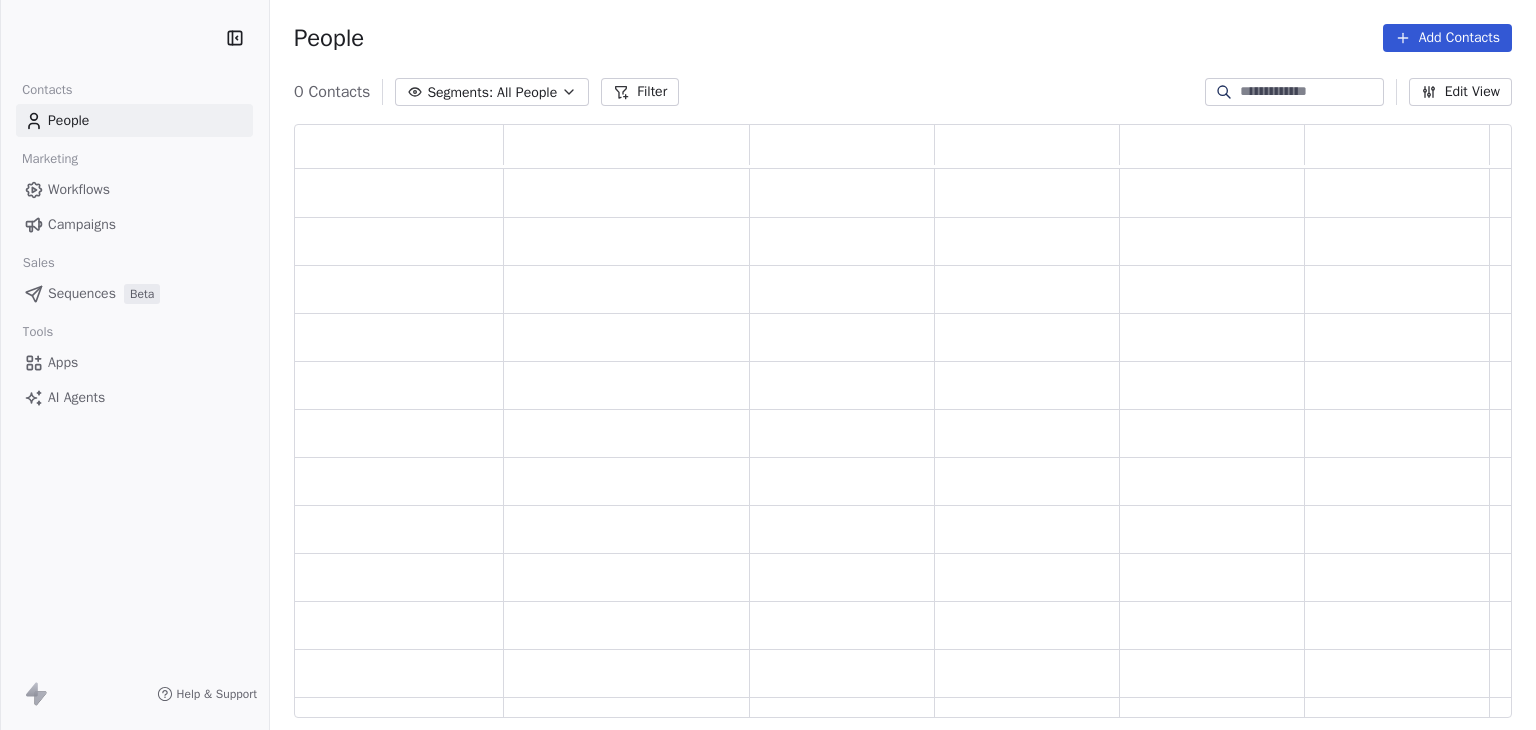 scroll, scrollTop: 0, scrollLeft: 0, axis: both 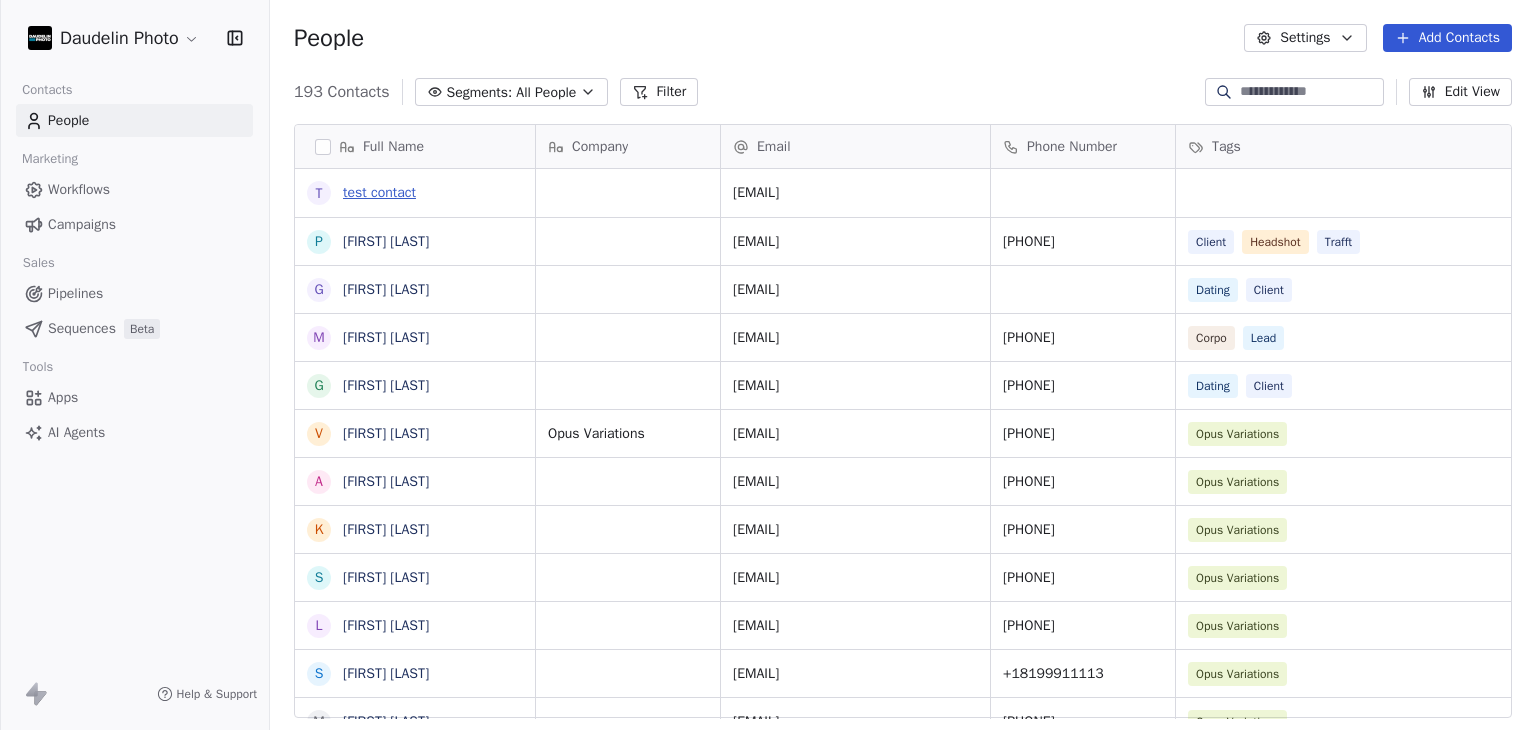 click on "test contact" at bounding box center (379, 192) 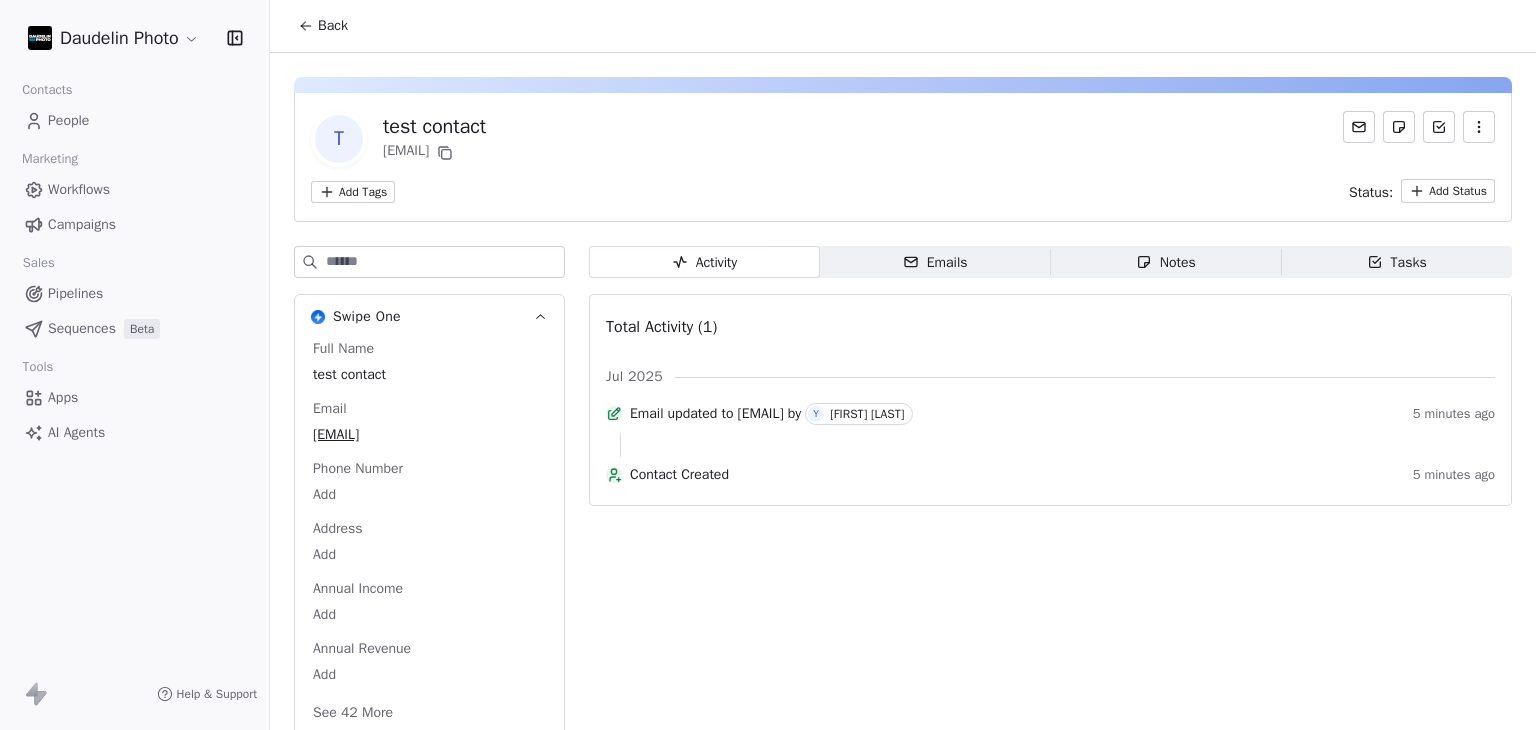 click on "Emails" at bounding box center (935, 262) 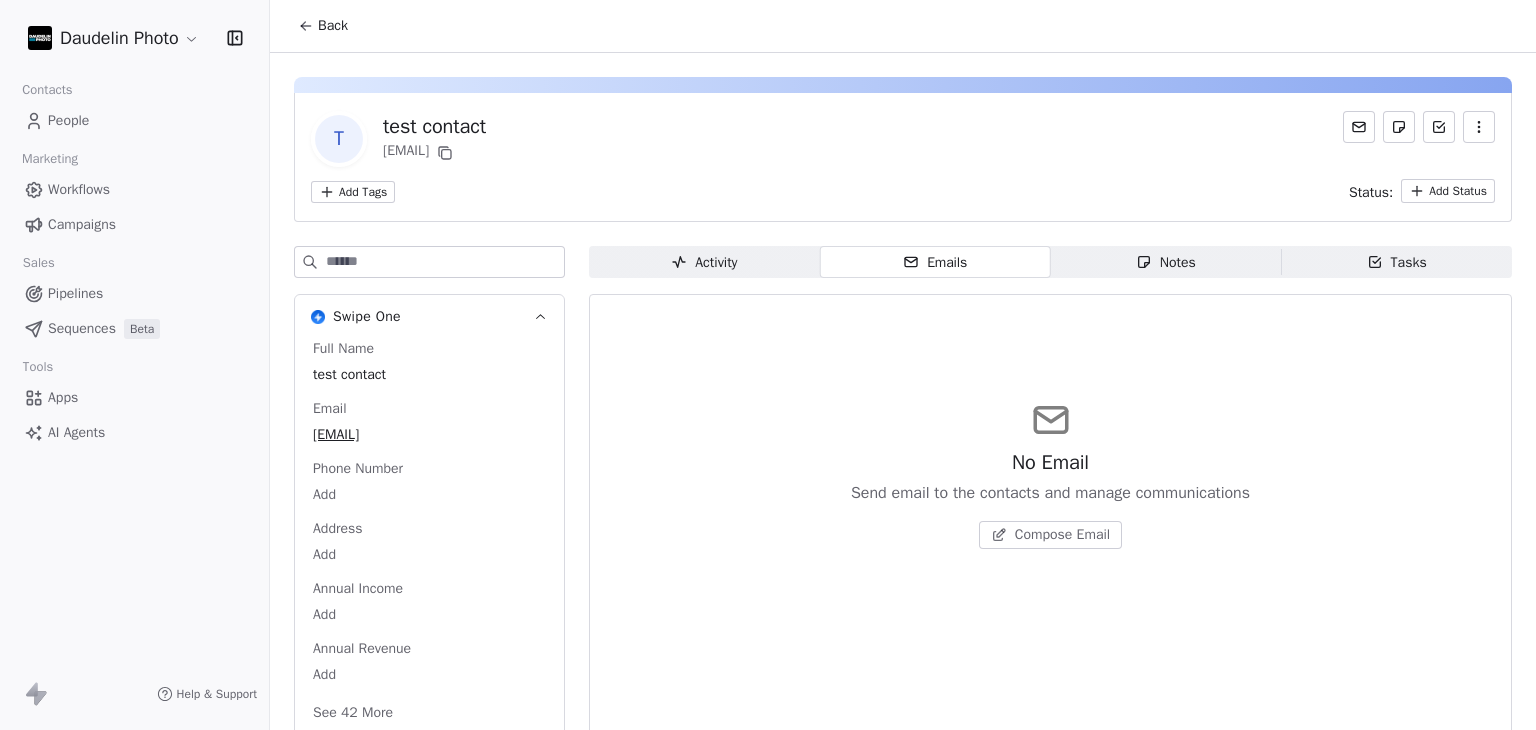 click on "Compose Email" at bounding box center [1062, 535] 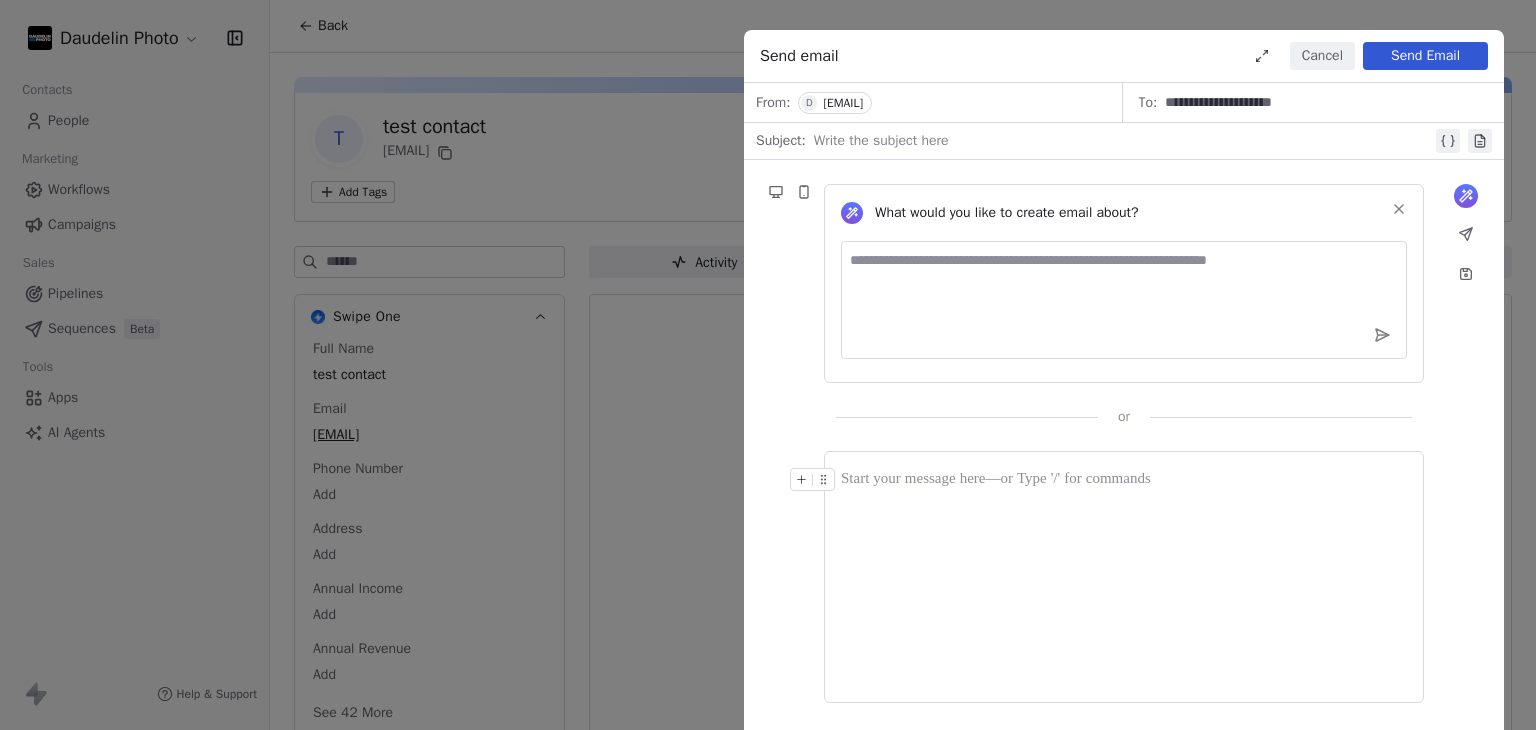 click on "[EMAIL]" at bounding box center [843, 103] 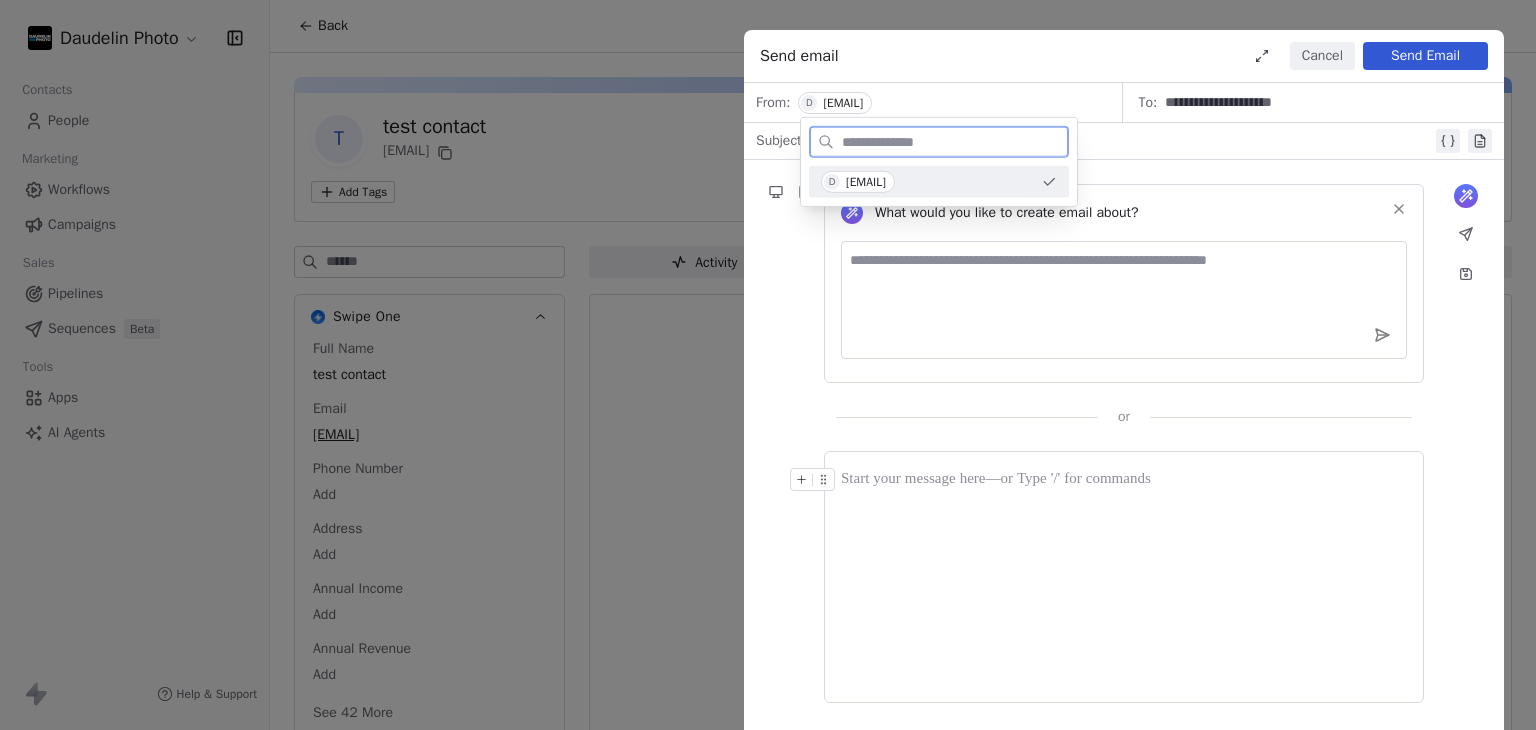 click 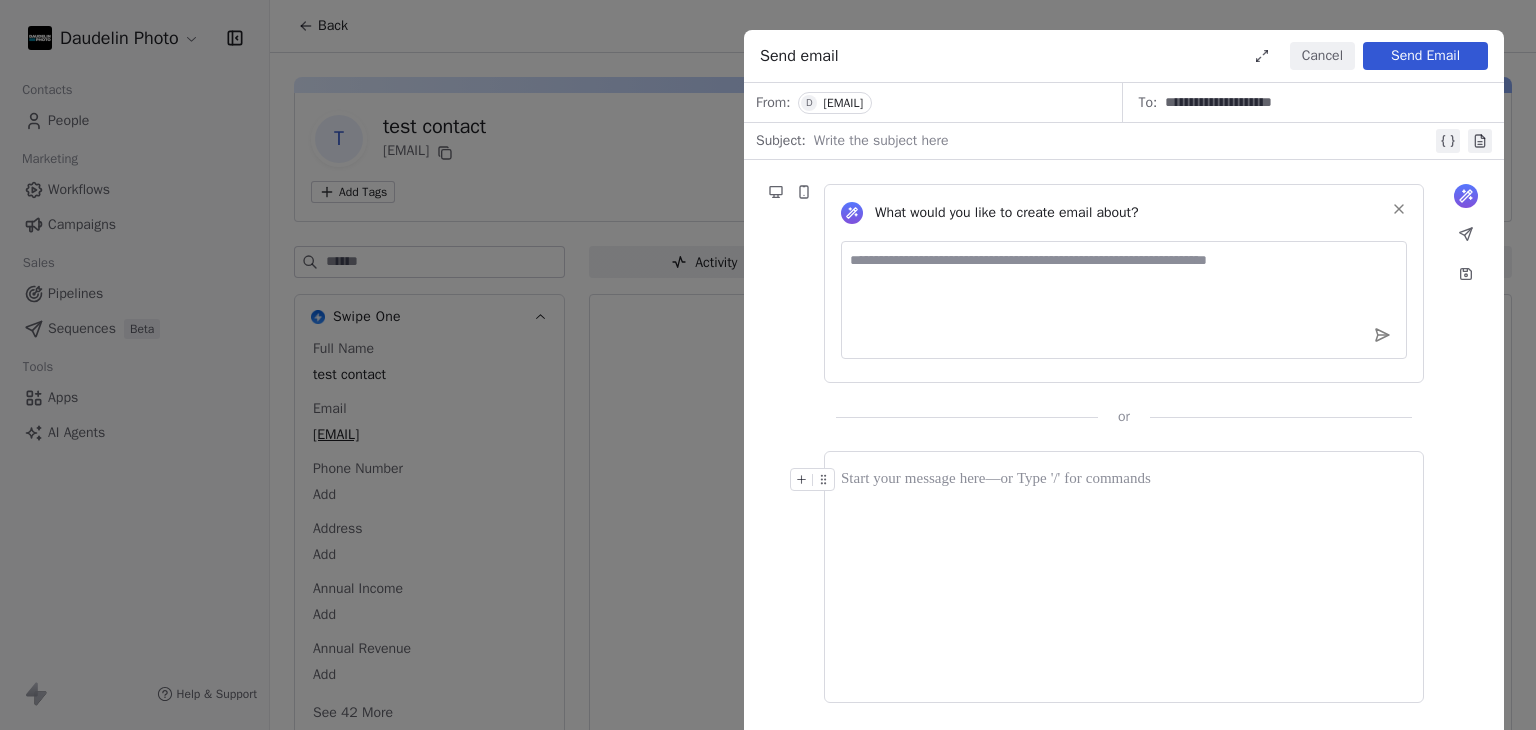 click on "Cancel" at bounding box center (1322, 56) 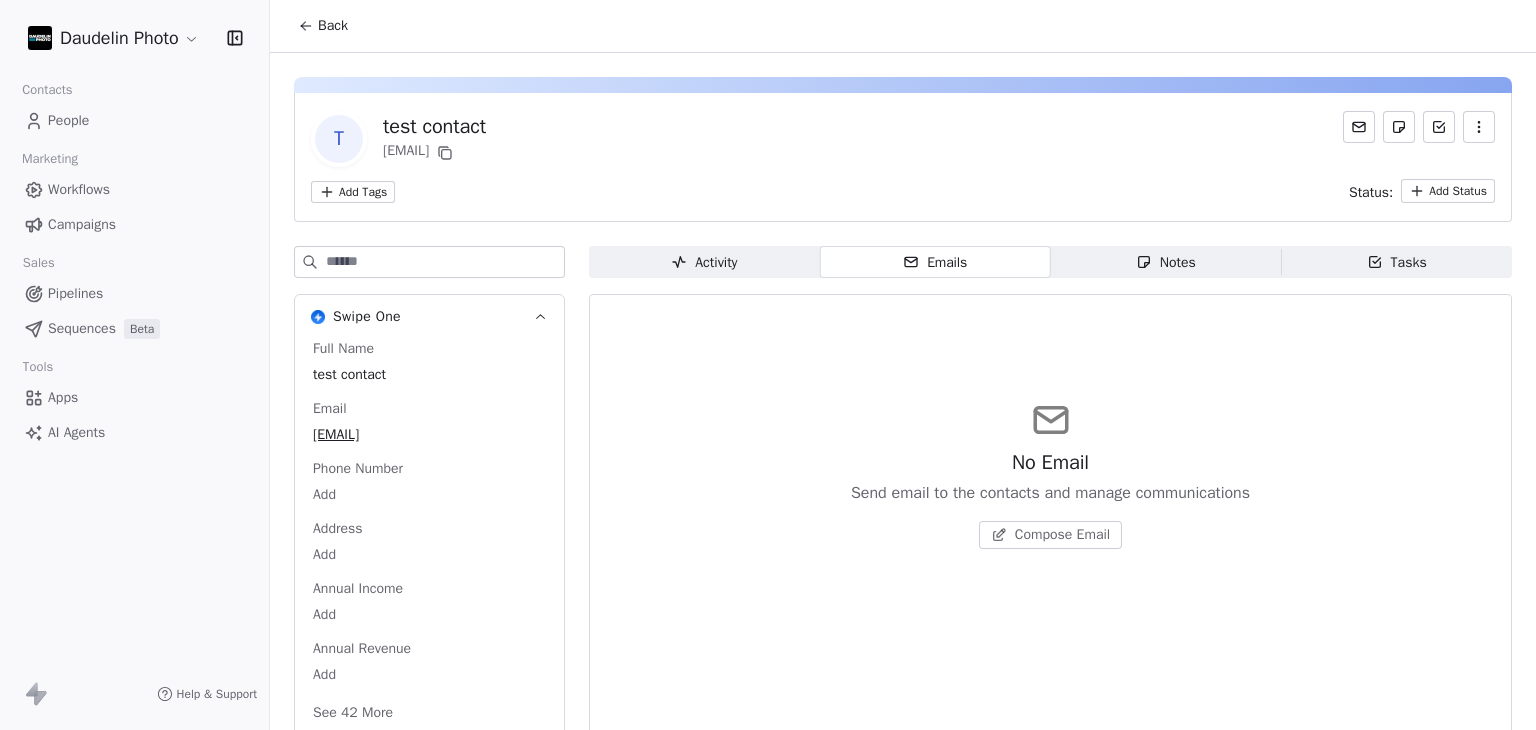 click on "Daudelin Photo Contacts People Marketing Workflows Campaigns Sales Pipelines Sequences Beta Tools Apps AI Agents Help & Support Back t test contact mrinal@swipepages.com  Add Tags Status:   Add Status Swipe One Full Name test contact Email mrinal@swipepages.com Phone Number Add Address Add Annual Income Add Annual Revenue Add See   42   More   Activity Activity Emails Emails   Notes   Notes Tasks Tasks No Email Send email to the contacts and manage communications   Compose Email" at bounding box center (768, 365) 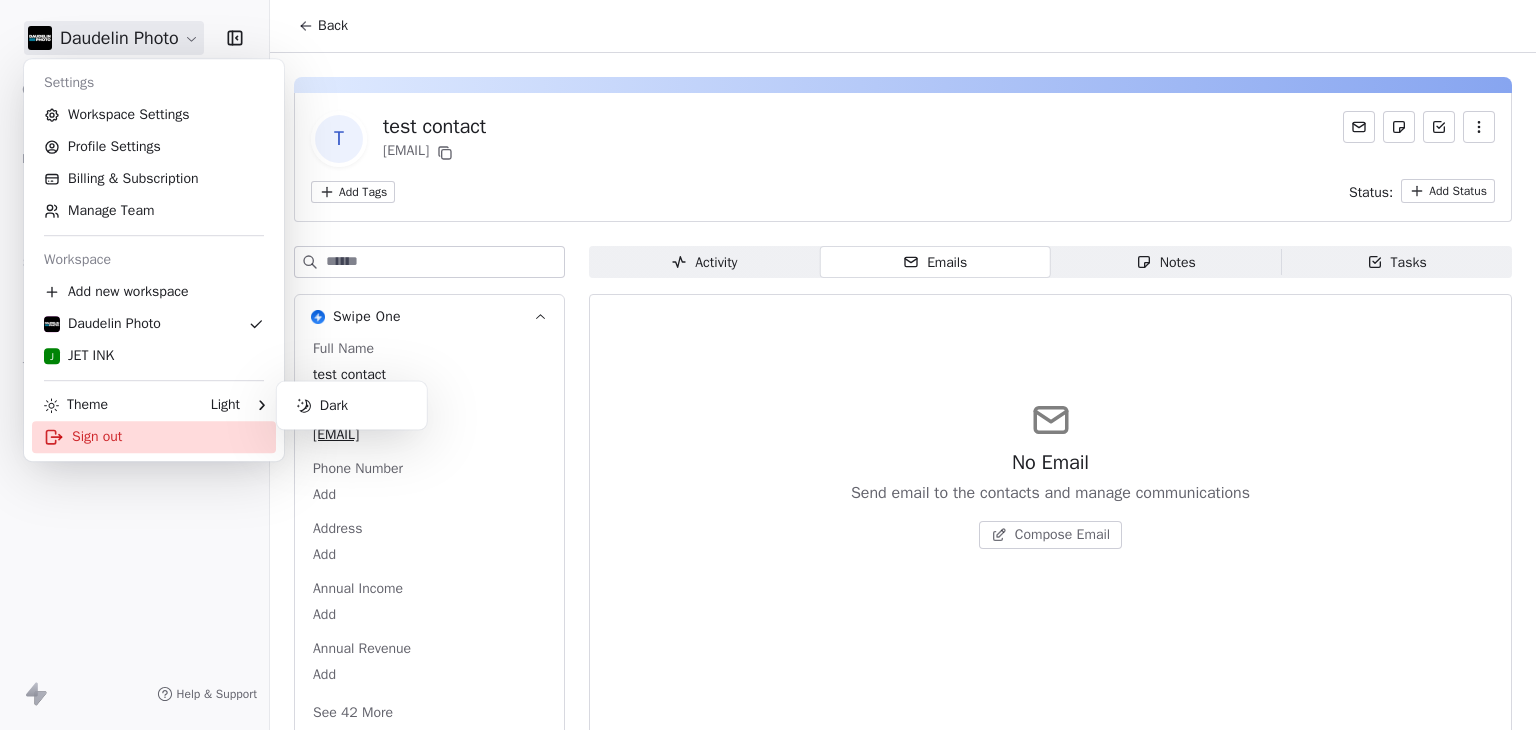 click on "Sign out" at bounding box center [154, 437] 